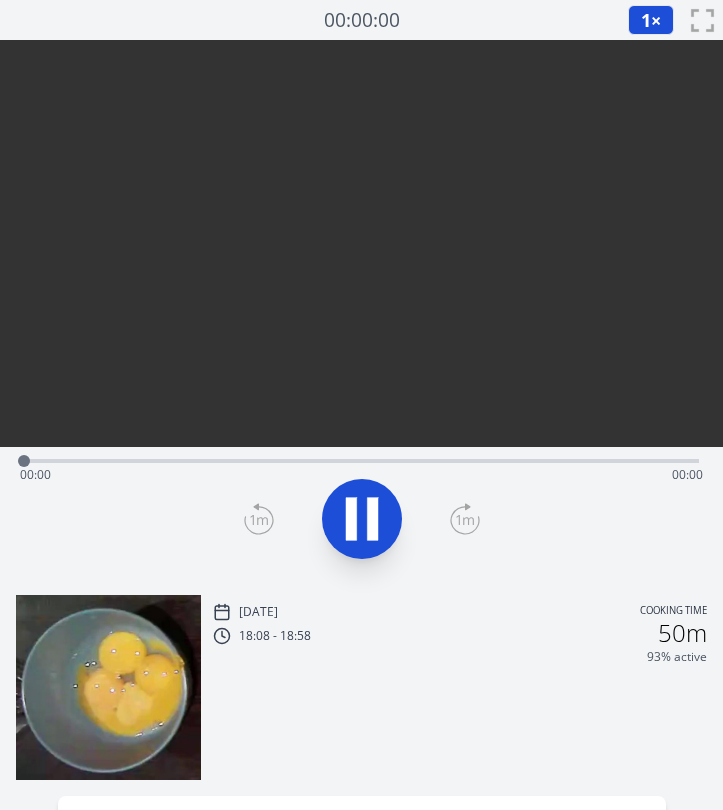 scroll, scrollTop: 0, scrollLeft: 0, axis: both 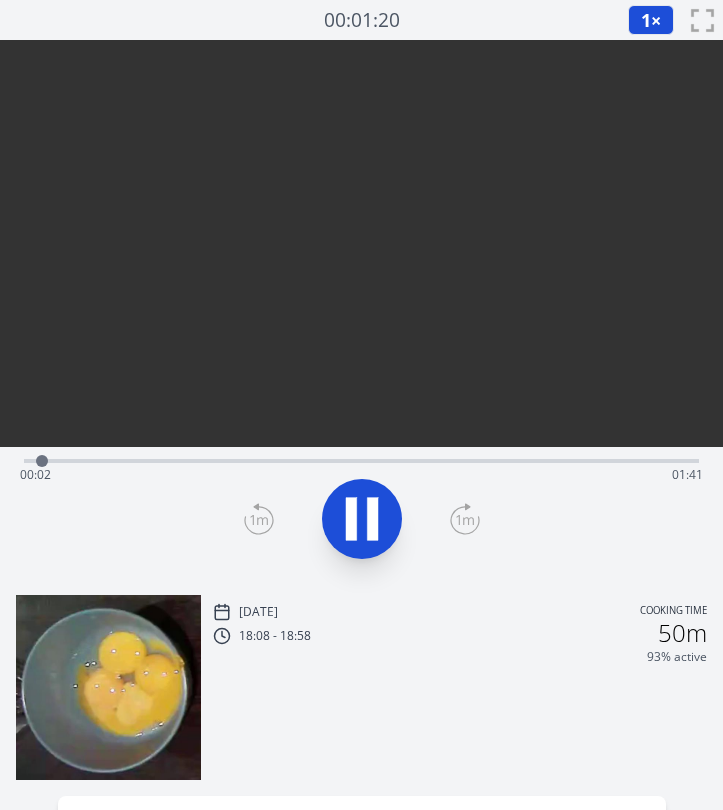 click on "1" at bounding box center (646, 20) 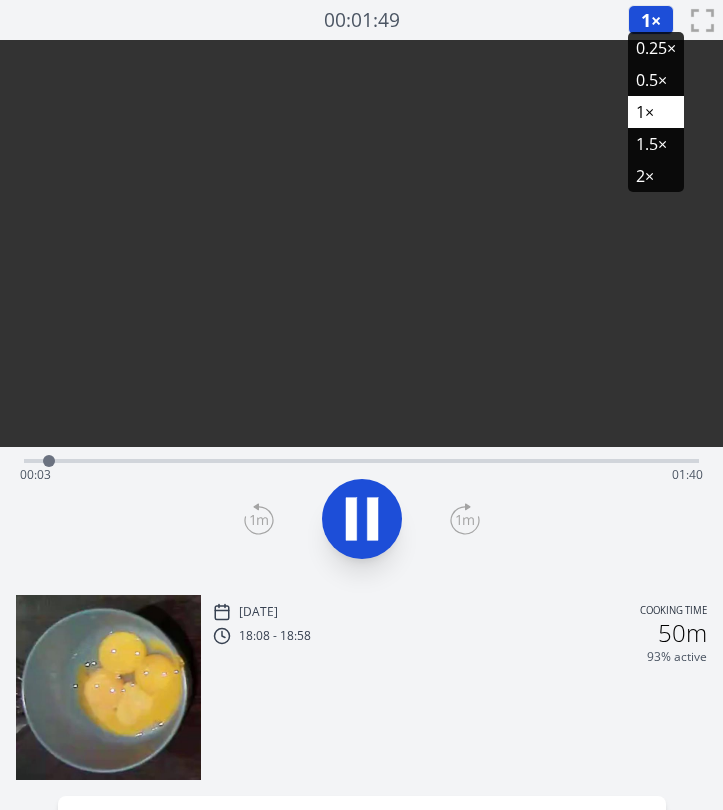 click on "0.25×" at bounding box center [656, 48] 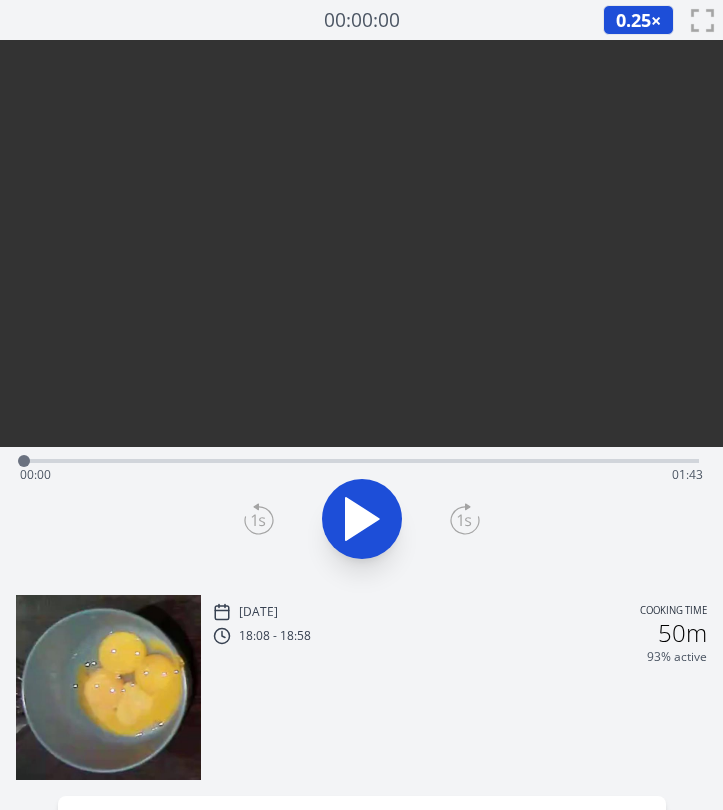 drag, startPoint x: 45, startPoint y: 463, endPoint x: -2, endPoint y: 463, distance: 47 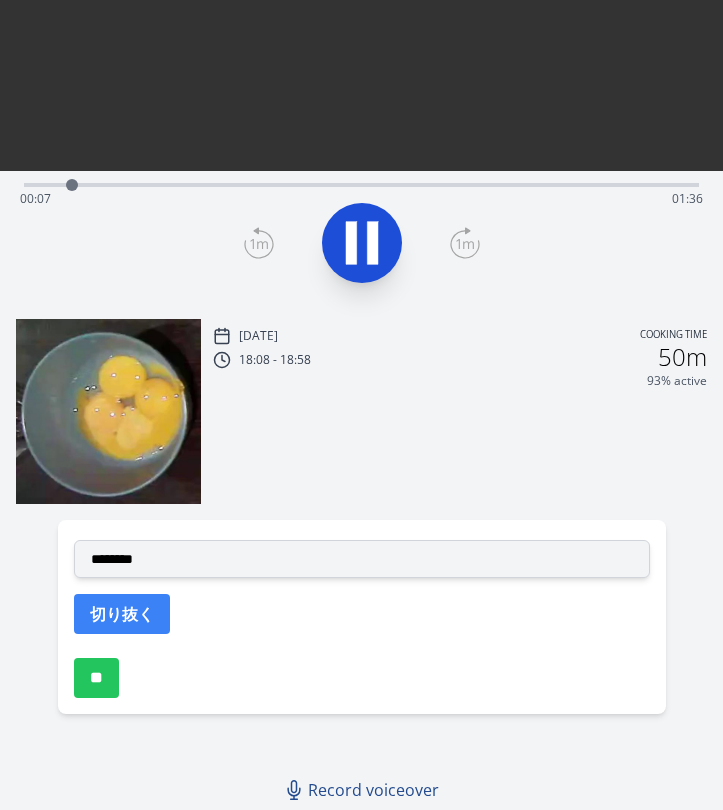 scroll, scrollTop: 276, scrollLeft: 0, axis: vertical 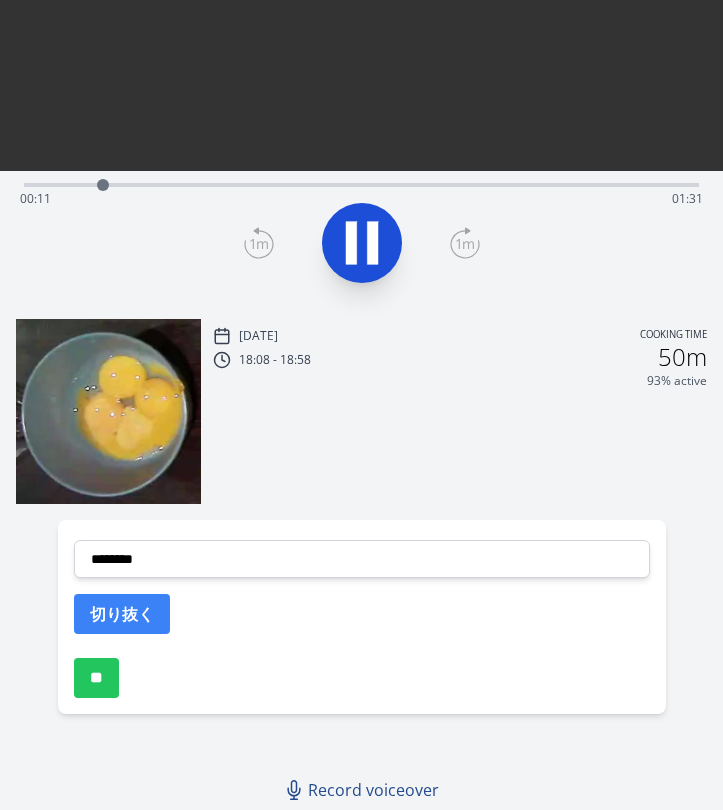 click at bounding box center (361, 243) 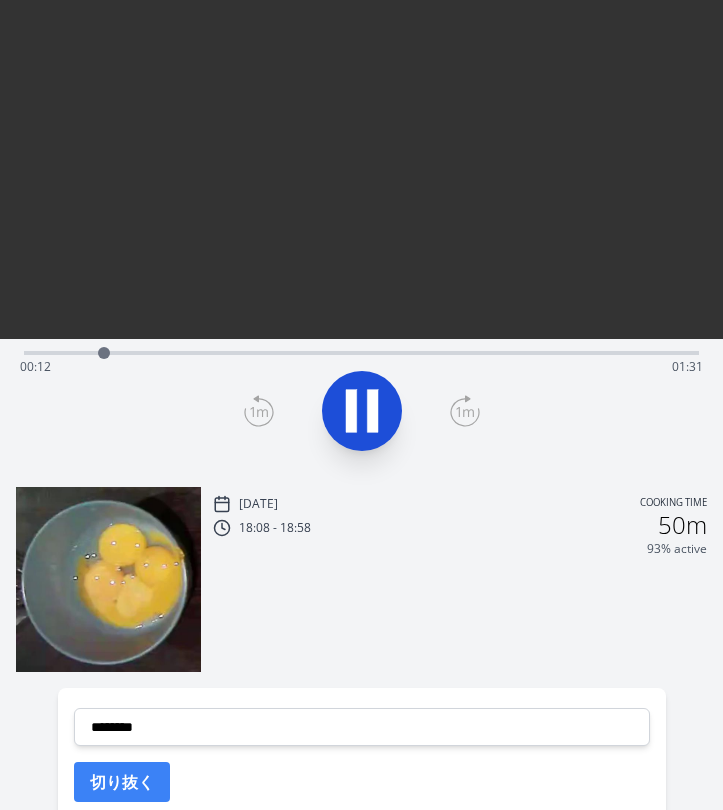 scroll, scrollTop: 106, scrollLeft: 0, axis: vertical 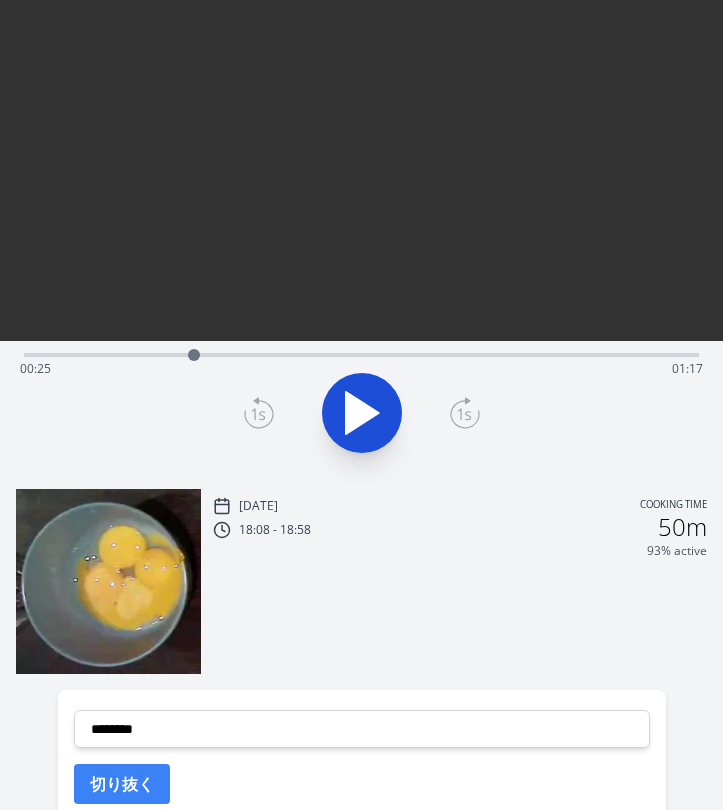 drag, startPoint x: 105, startPoint y: 352, endPoint x: 194, endPoint y: 352, distance: 89 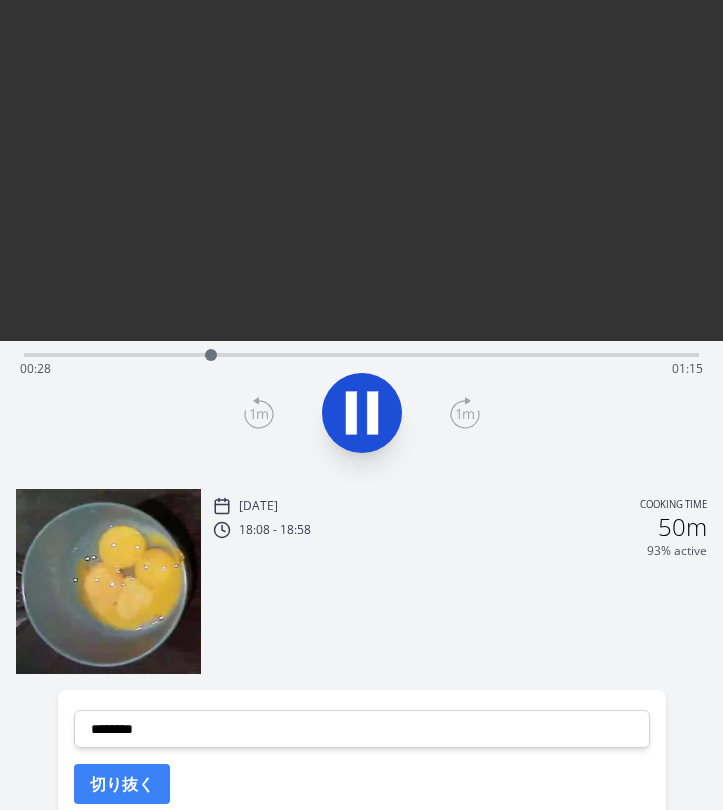 click 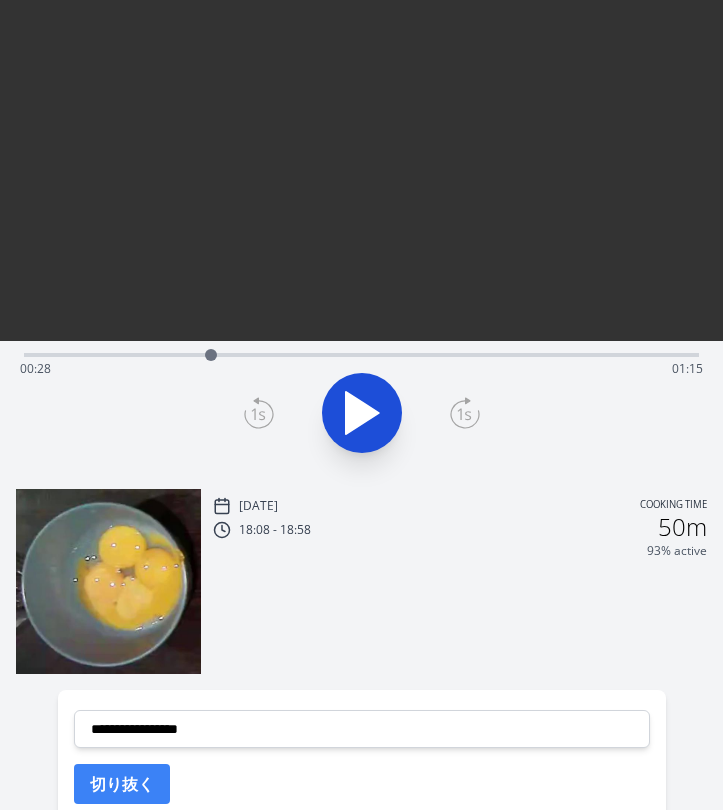 click on "Fri, 27th Jun 2025
Cooking time
18:08
- 18:58
50m
93% active" at bounding box center (460, 583) 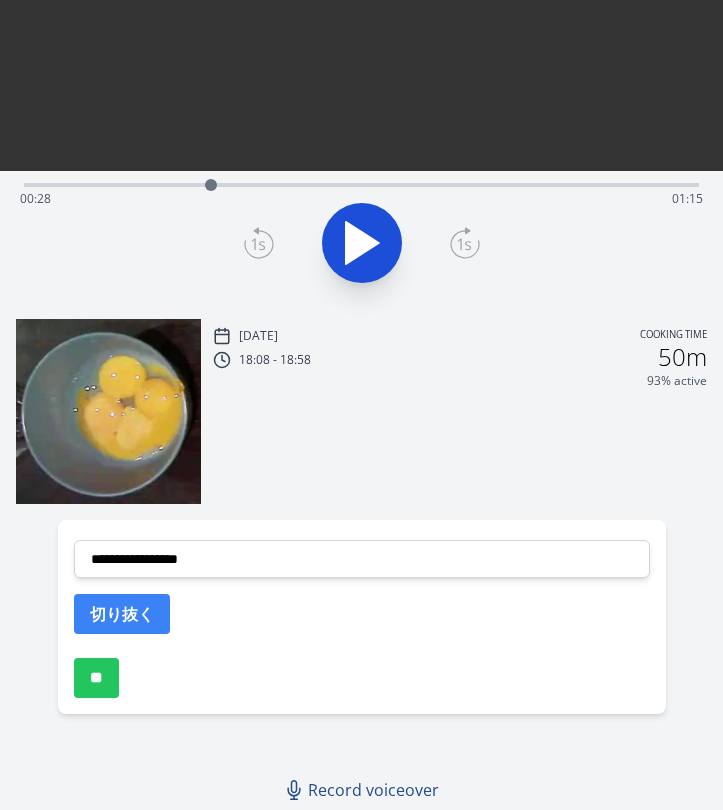 scroll, scrollTop: 235, scrollLeft: 0, axis: vertical 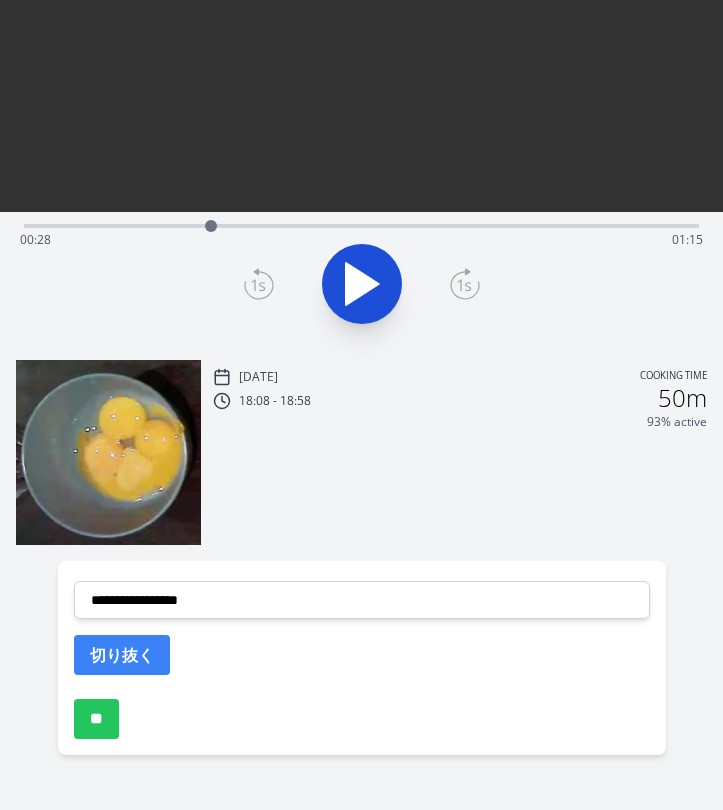 click 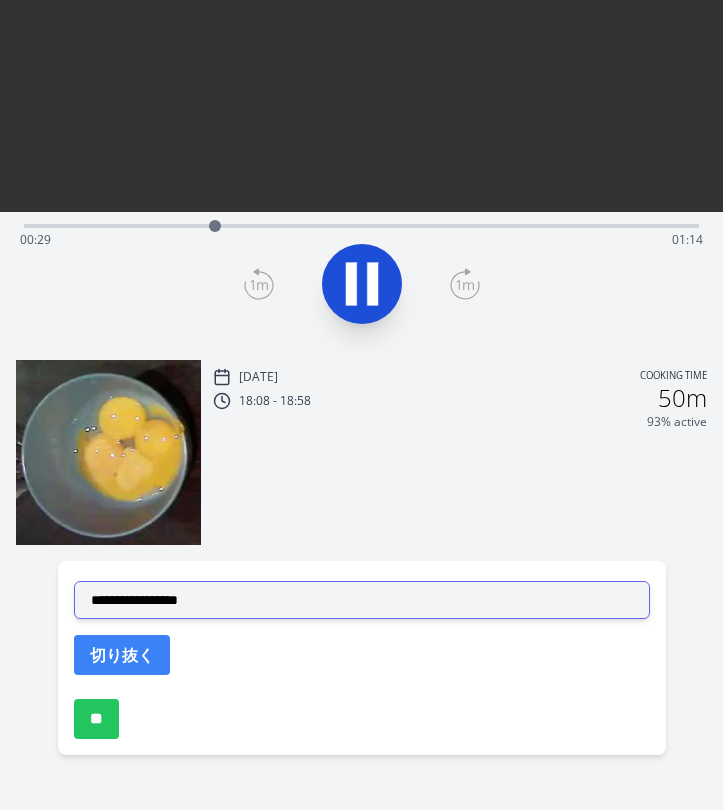 select on "**********" 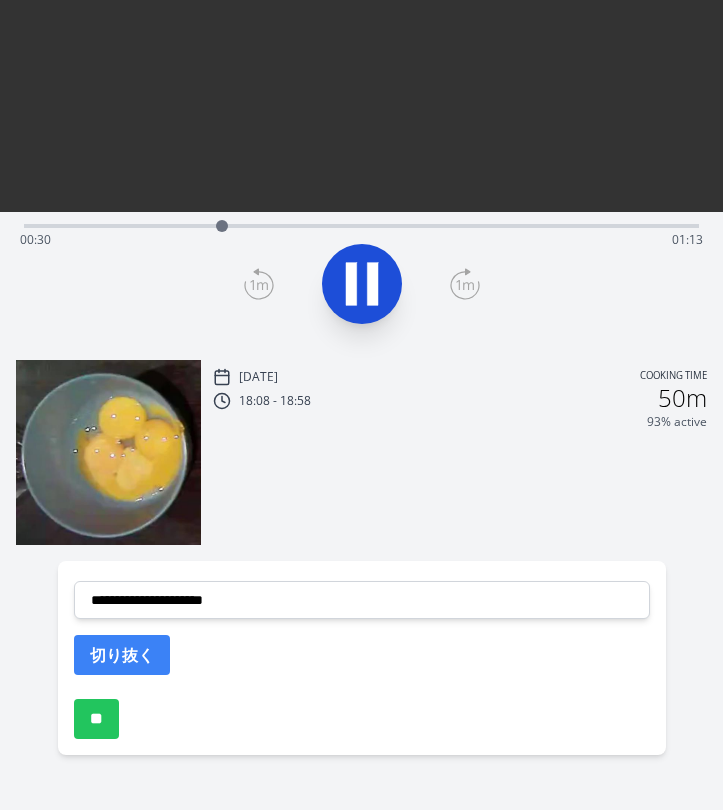 click 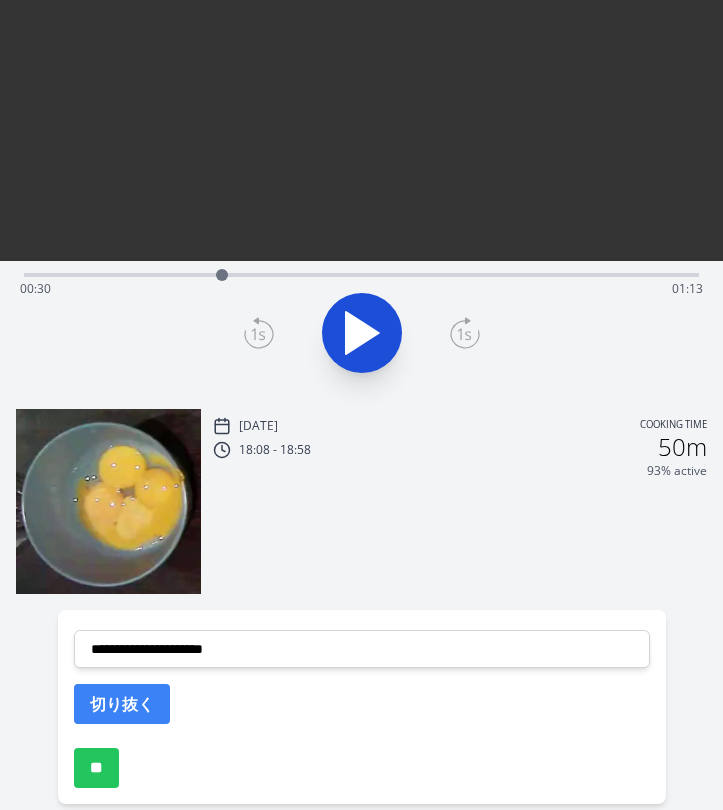 scroll, scrollTop: 184, scrollLeft: 0, axis: vertical 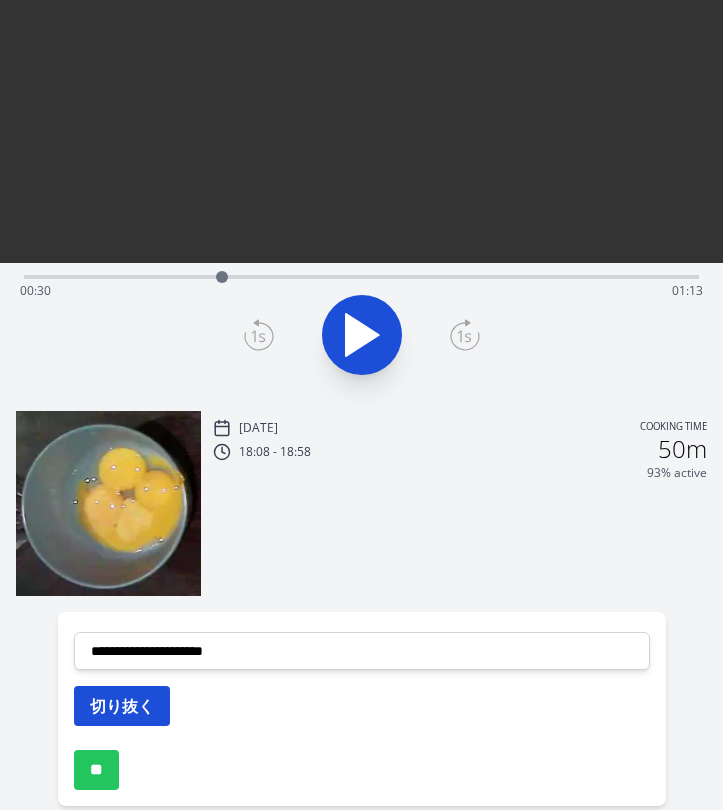 click on "切り抜く" at bounding box center (122, 706) 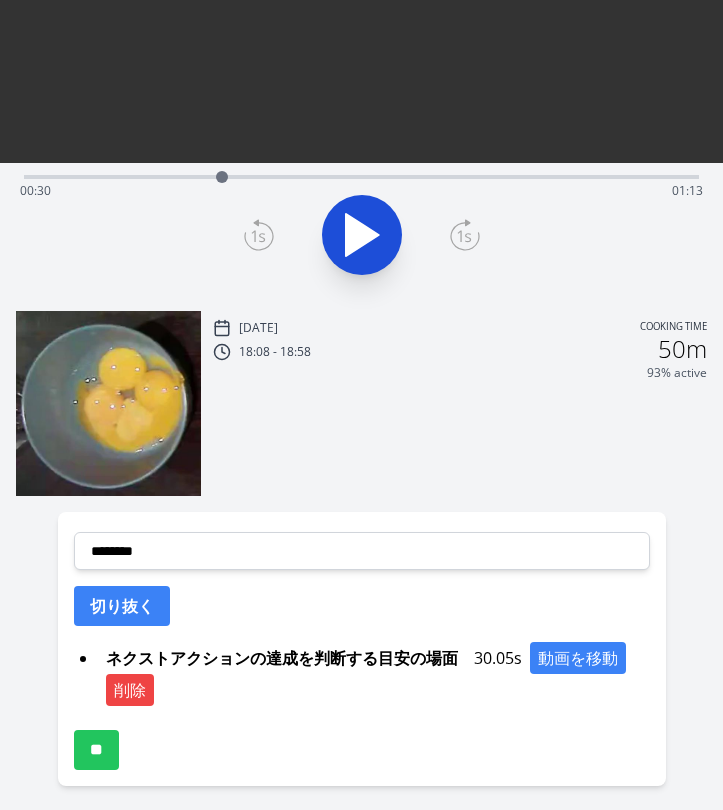 scroll, scrollTop: 334, scrollLeft: 0, axis: vertical 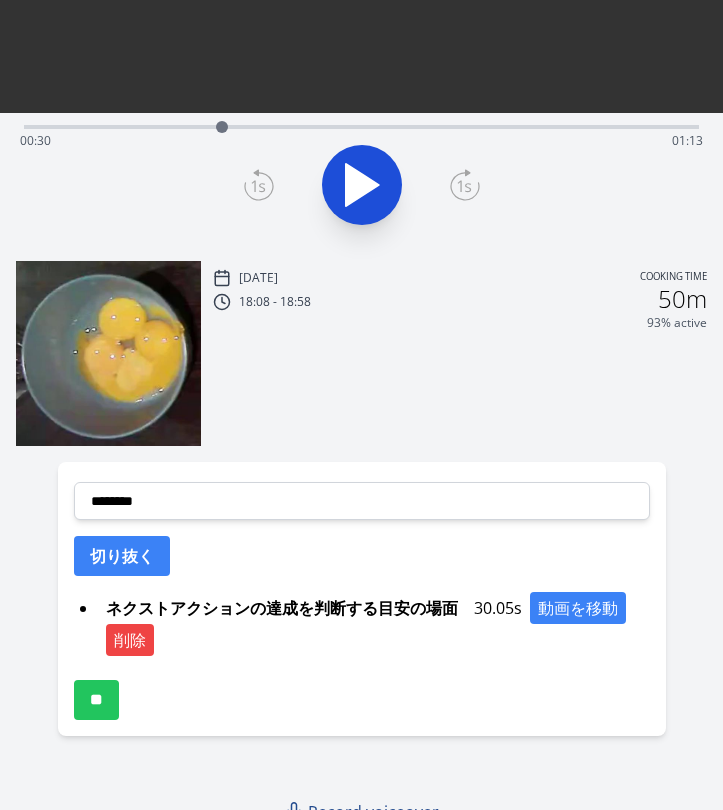 click 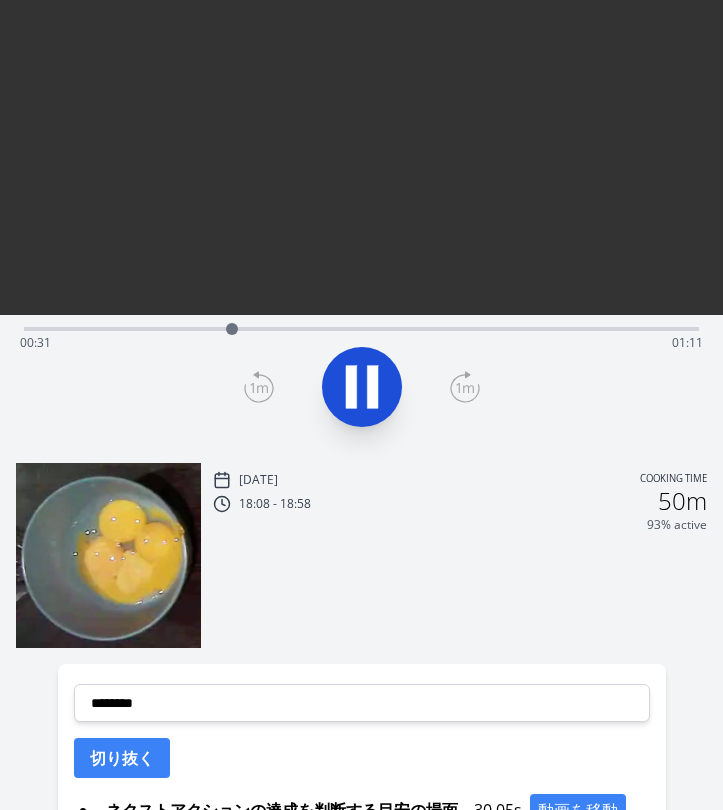 scroll, scrollTop: 129, scrollLeft: 0, axis: vertical 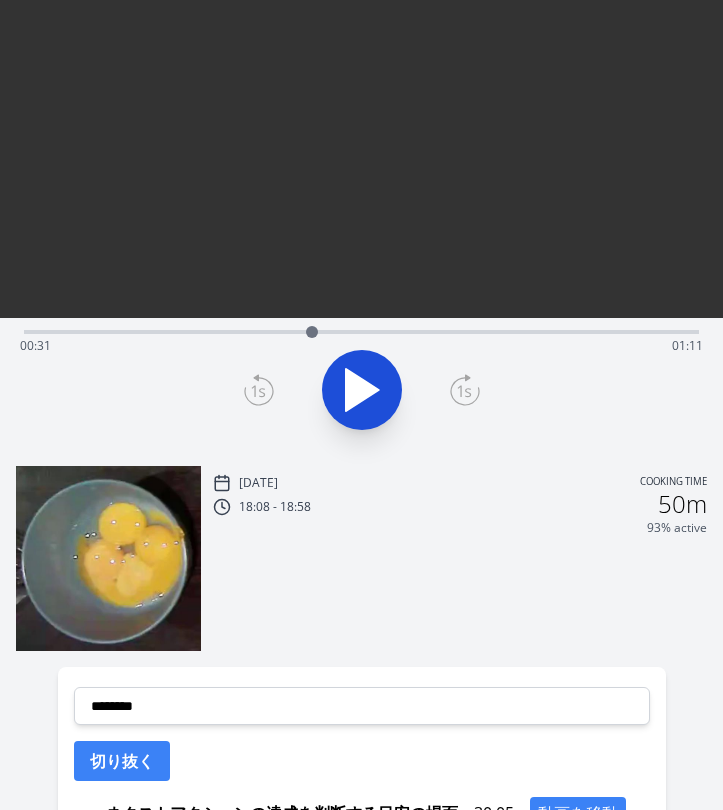 drag, startPoint x: 233, startPoint y: 331, endPoint x: 313, endPoint y: 334, distance: 80.05623 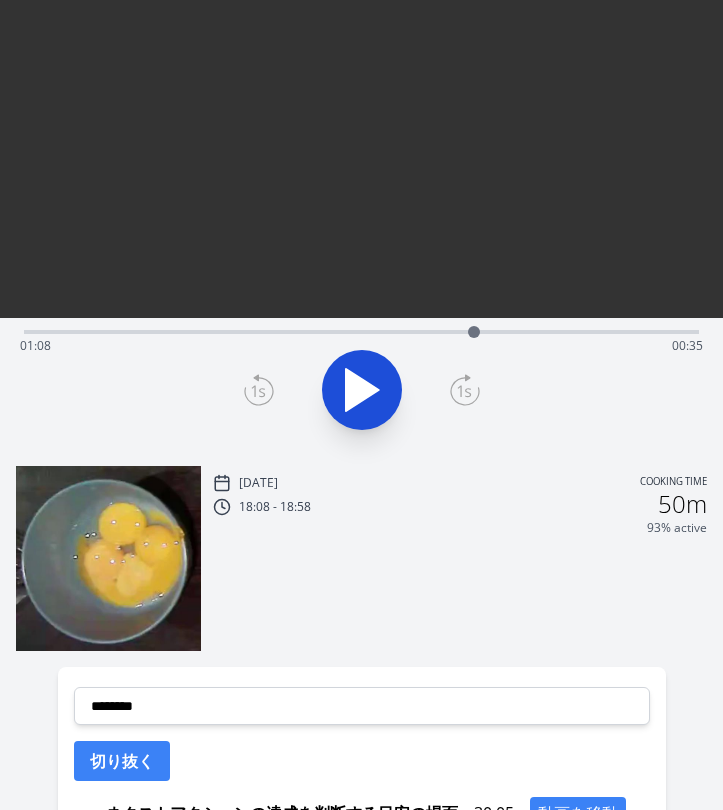 drag, startPoint x: 311, startPoint y: 333, endPoint x: 475, endPoint y: 333, distance: 164 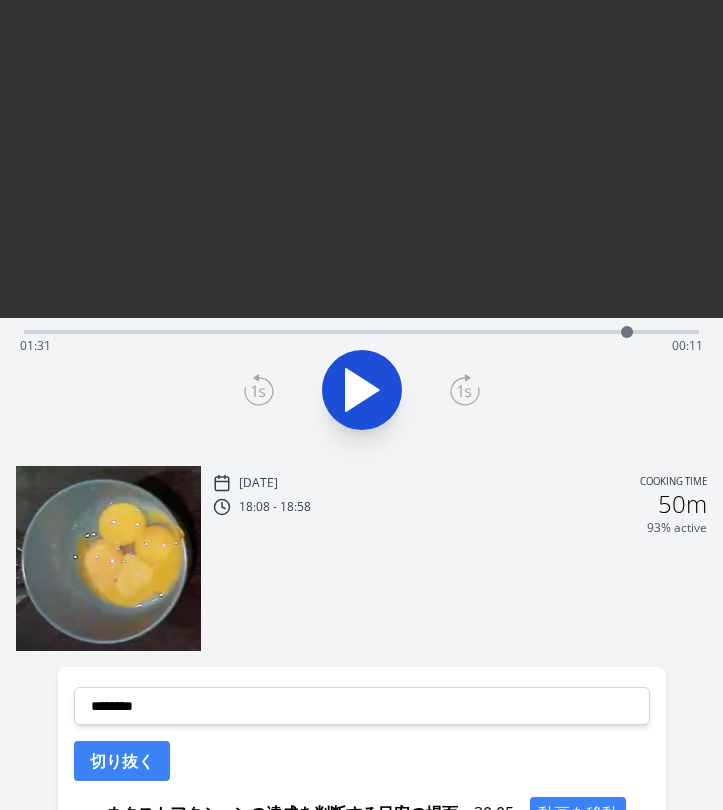 drag, startPoint x: 478, startPoint y: 333, endPoint x: 627, endPoint y: 329, distance: 149.05368 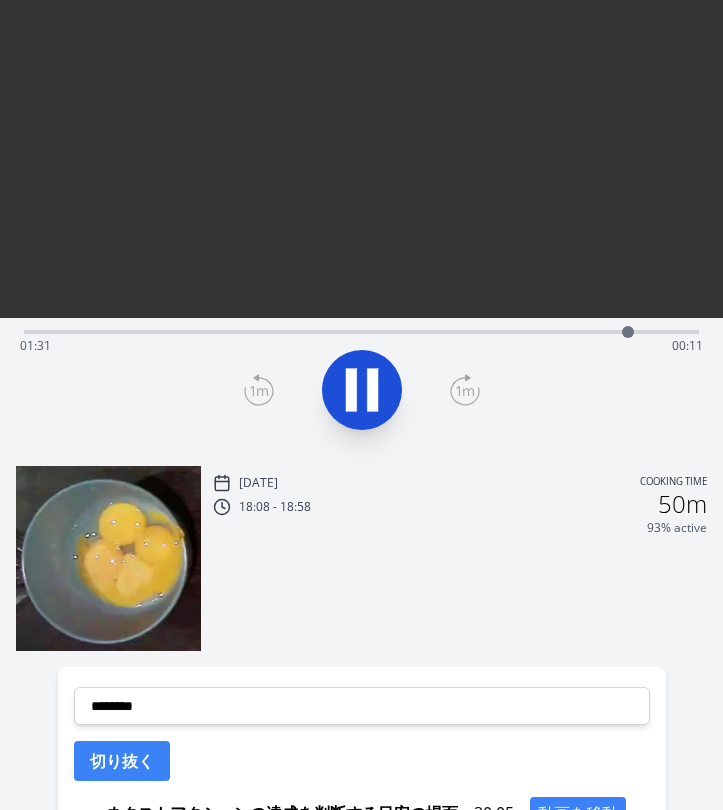 scroll, scrollTop: 140, scrollLeft: 0, axis: vertical 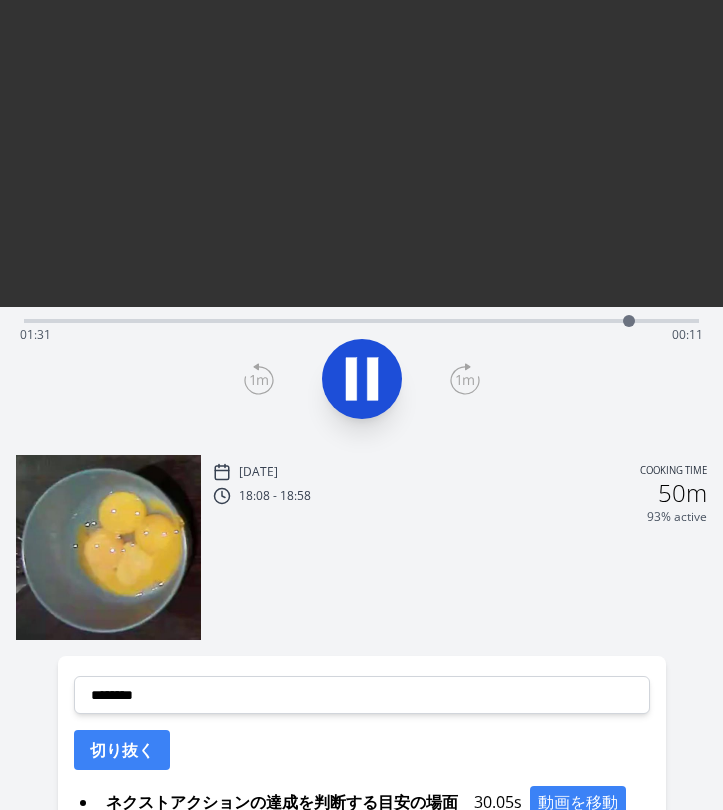 click 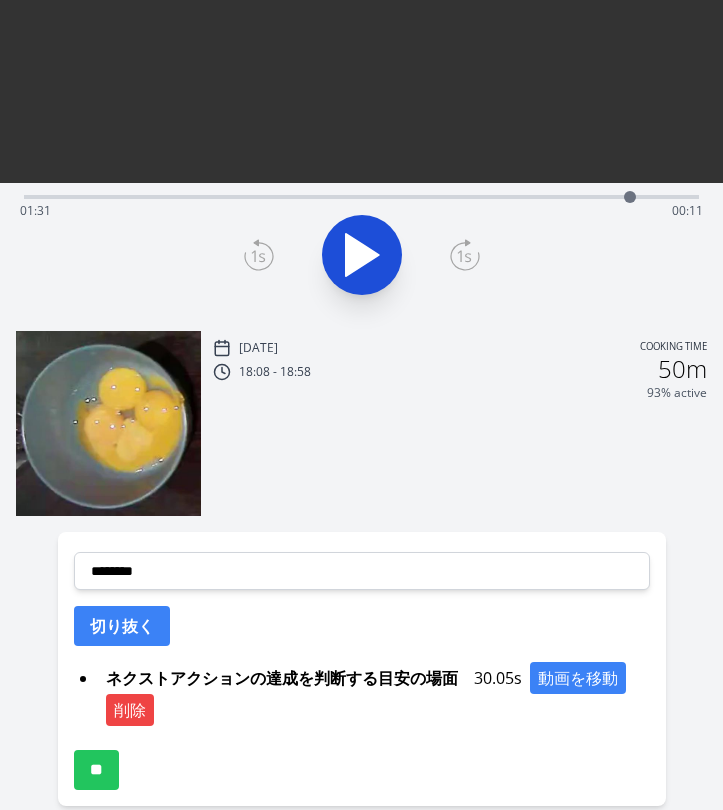scroll, scrollTop: 296, scrollLeft: 0, axis: vertical 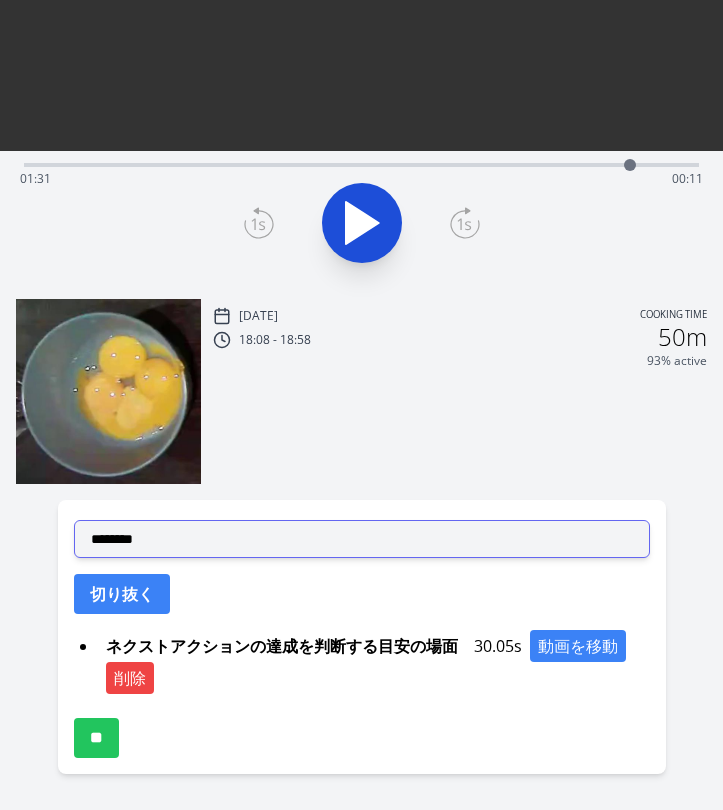 select on "**********" 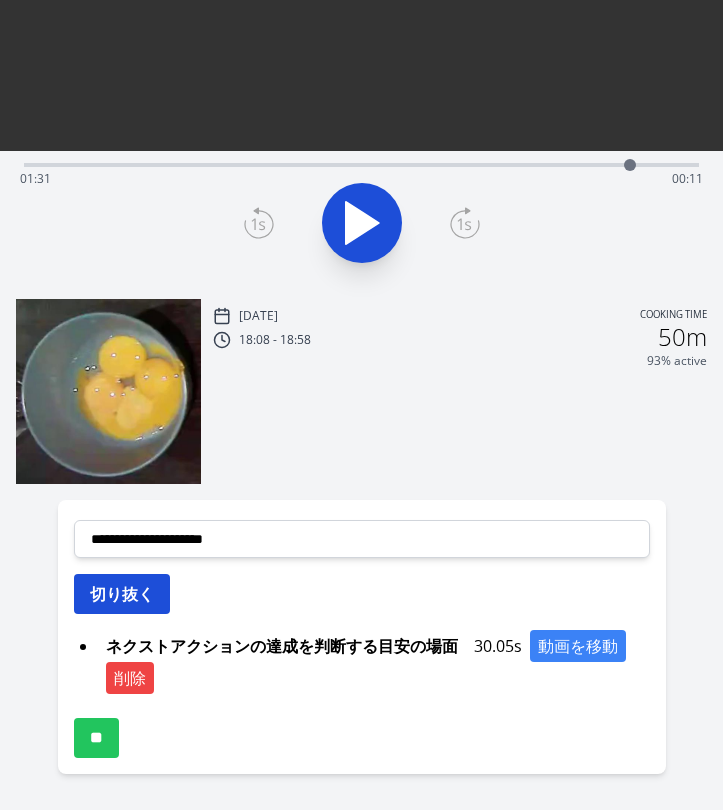 click on "切り抜く" at bounding box center (122, 594) 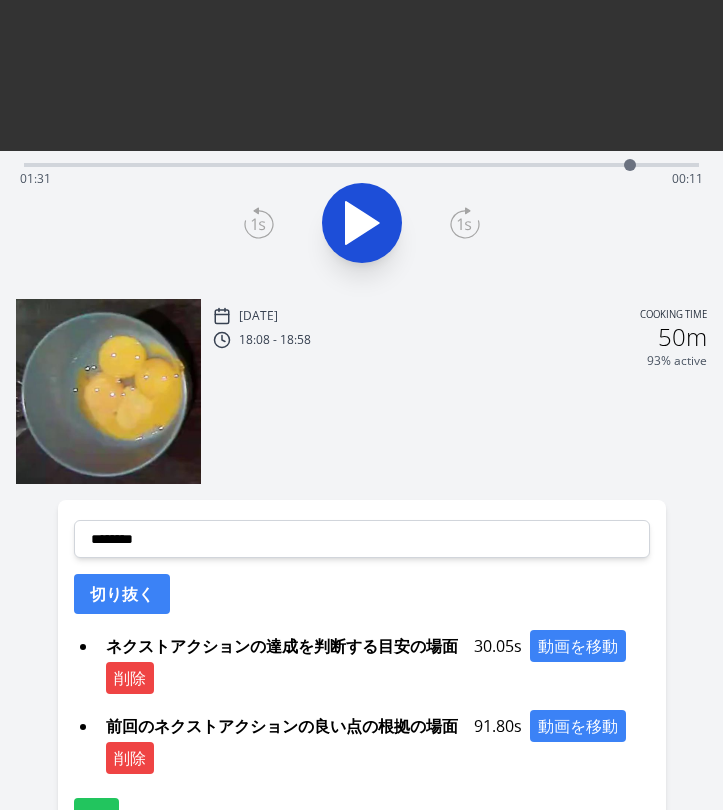 click 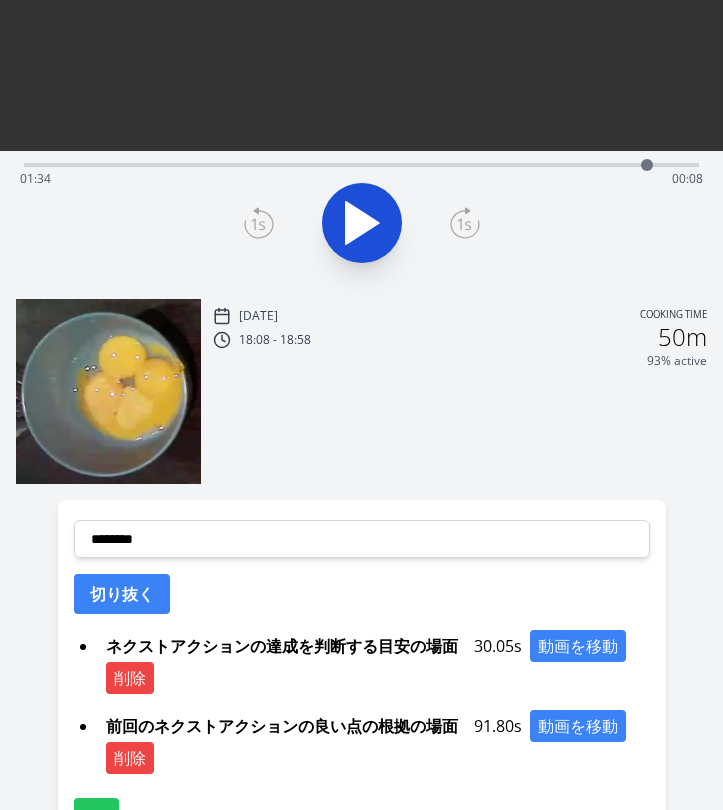 drag, startPoint x: 633, startPoint y: 164, endPoint x: 647, endPoint y: 164, distance: 14 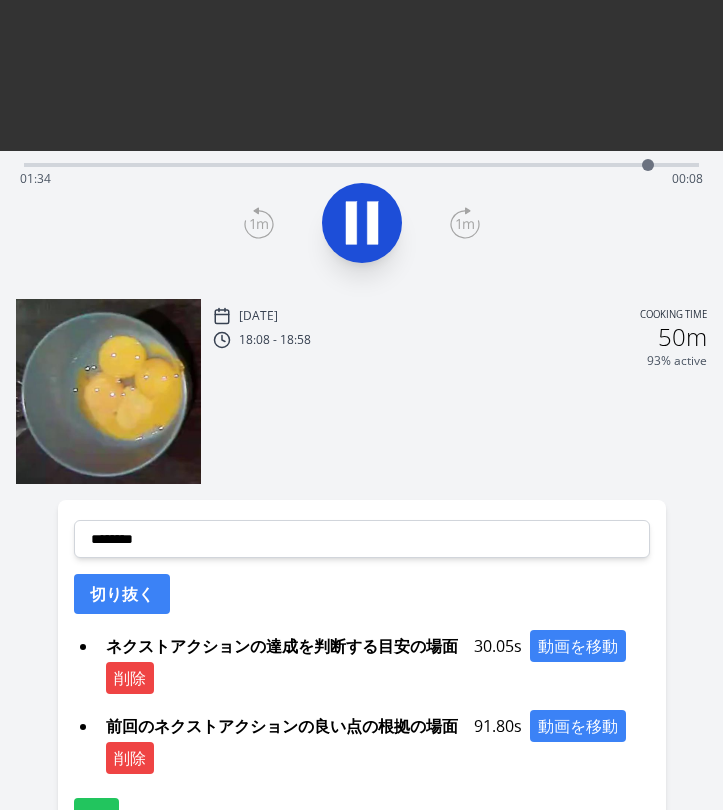 click 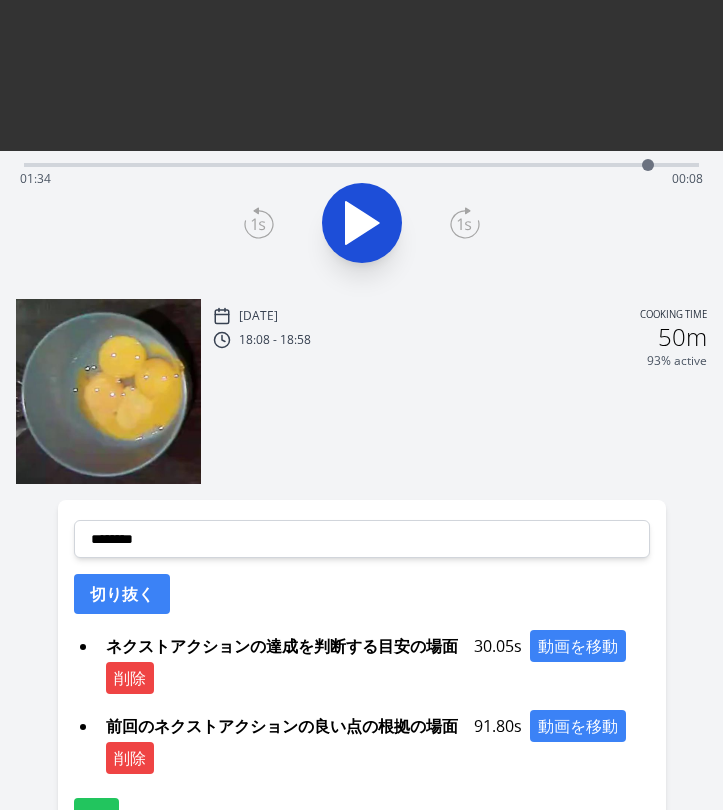 click 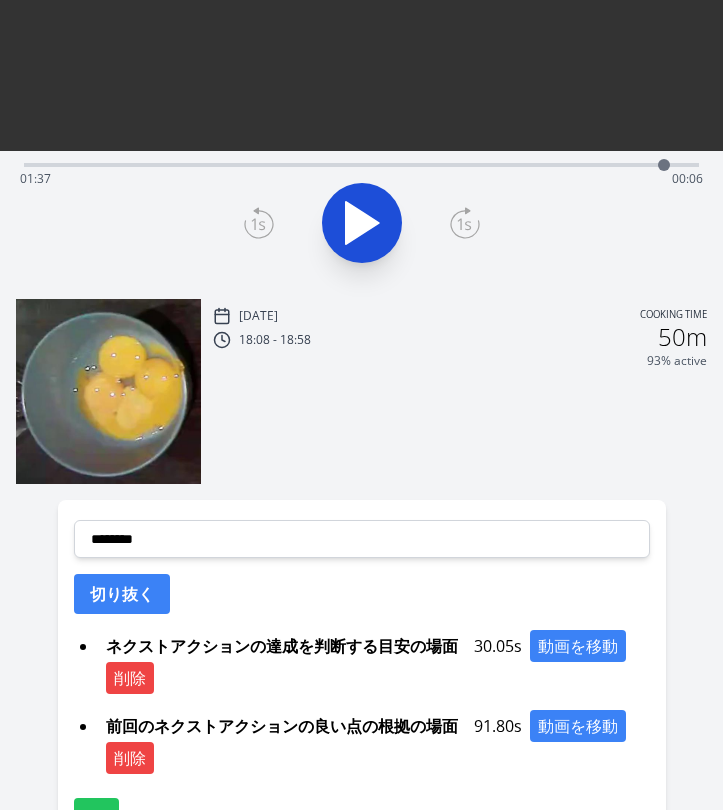 drag, startPoint x: 648, startPoint y: 160, endPoint x: 664, endPoint y: 161, distance: 16.03122 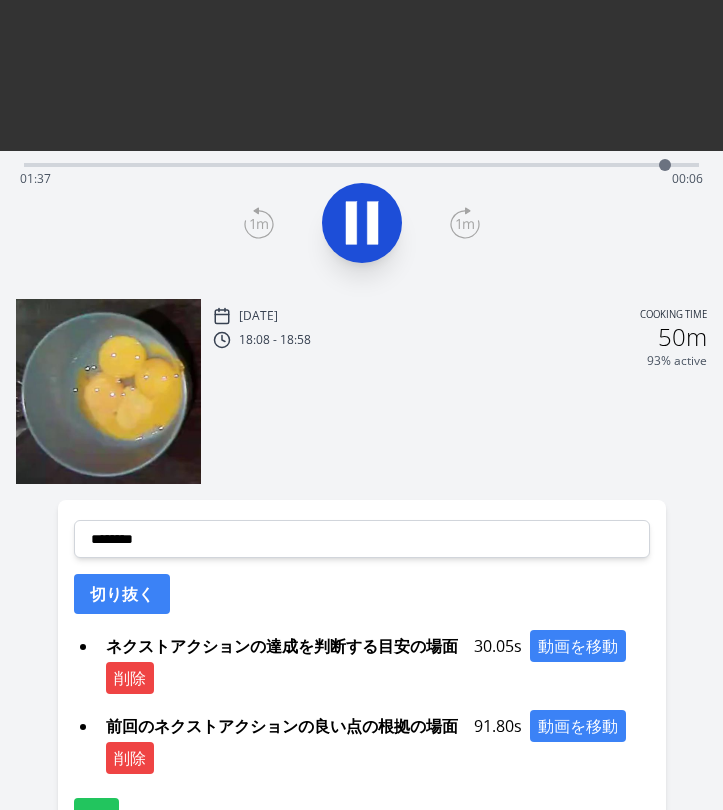 click 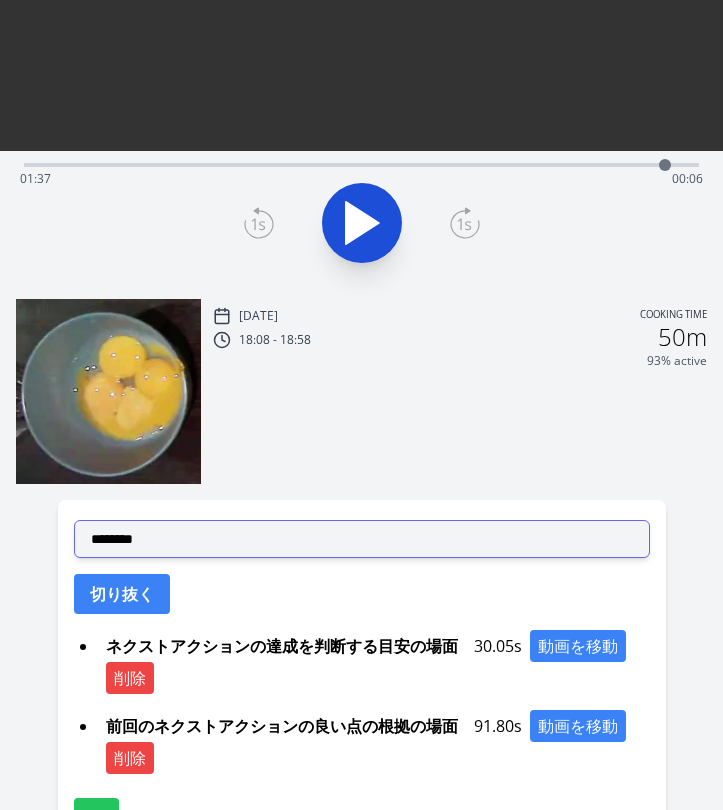 select on "**********" 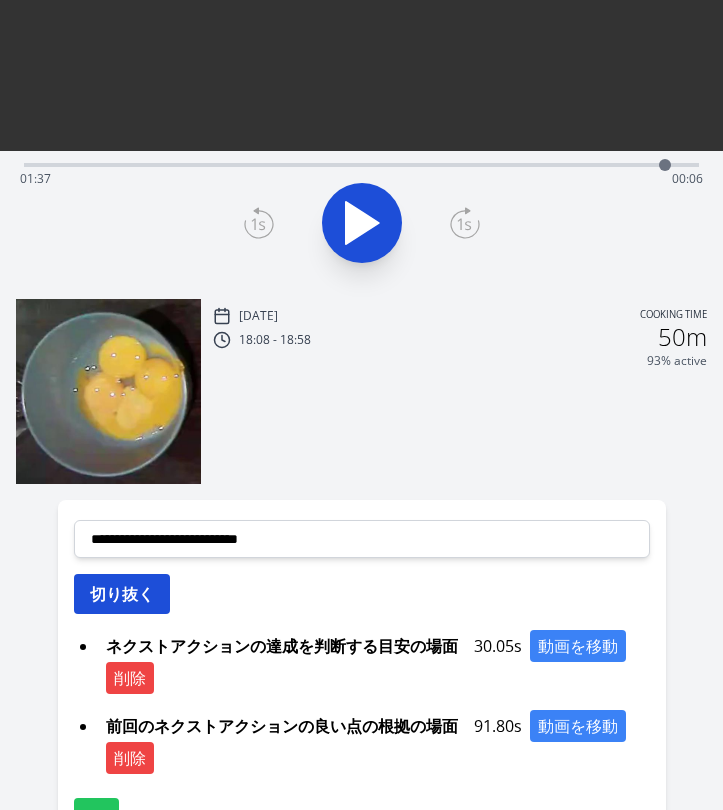 click on "切り抜く" at bounding box center [122, 594] 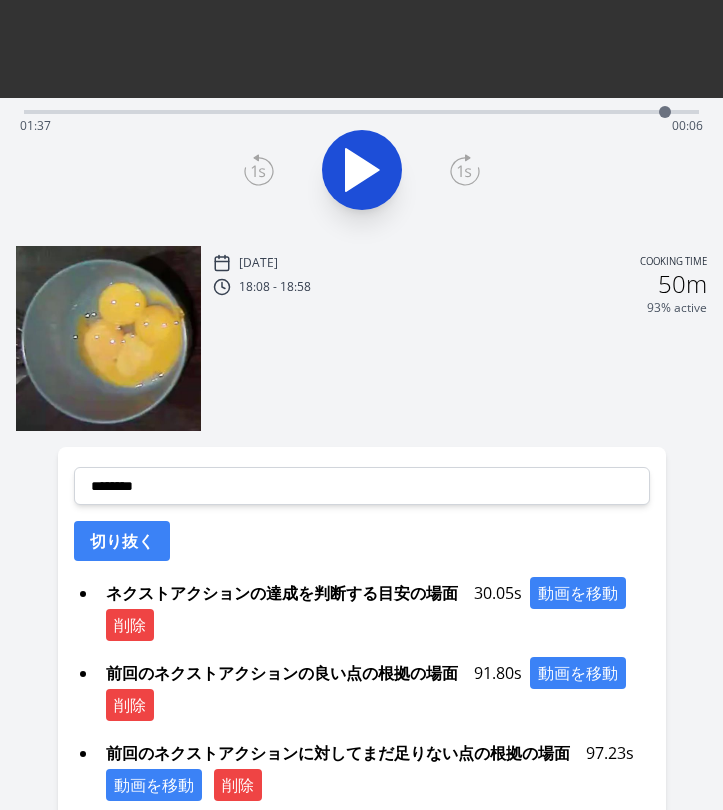 scroll, scrollTop: 376, scrollLeft: 0, axis: vertical 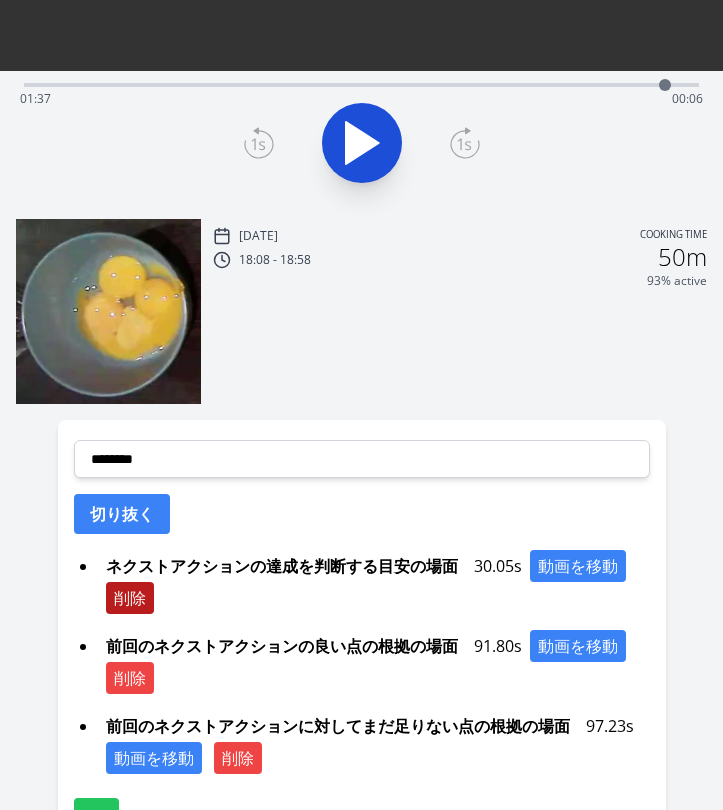 click on "削除" at bounding box center (130, 598) 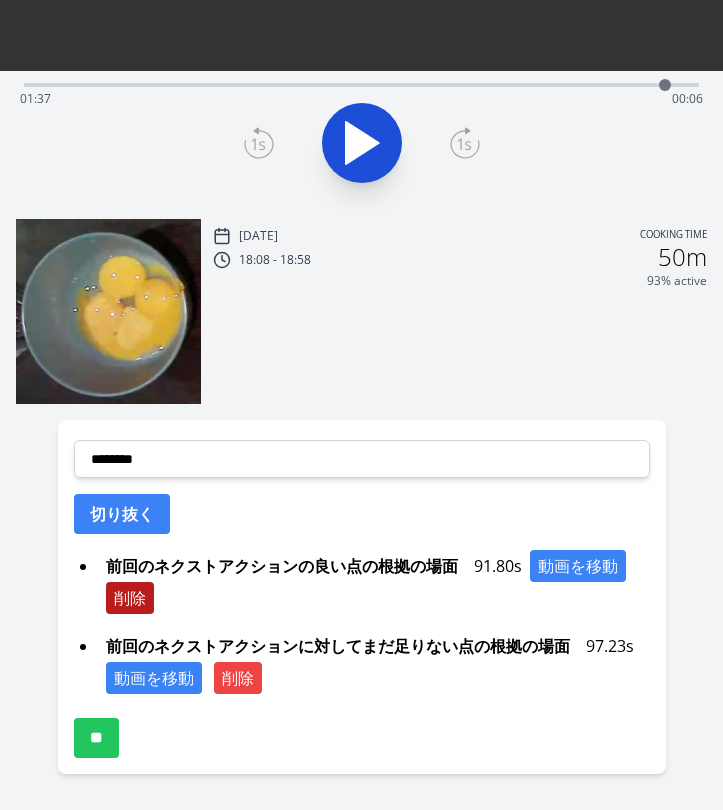 click on "削除" at bounding box center (130, 598) 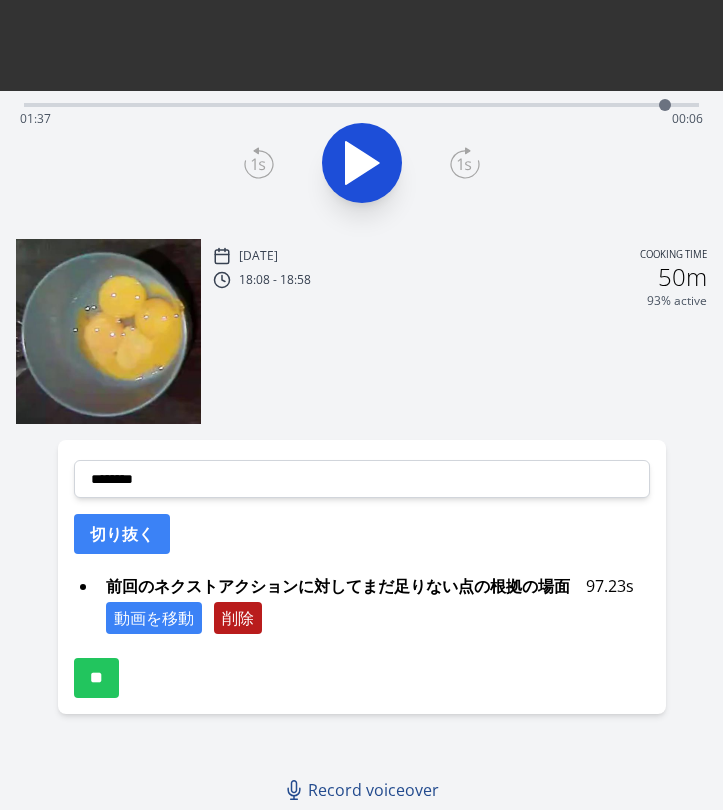 click on "削除" at bounding box center [238, 618] 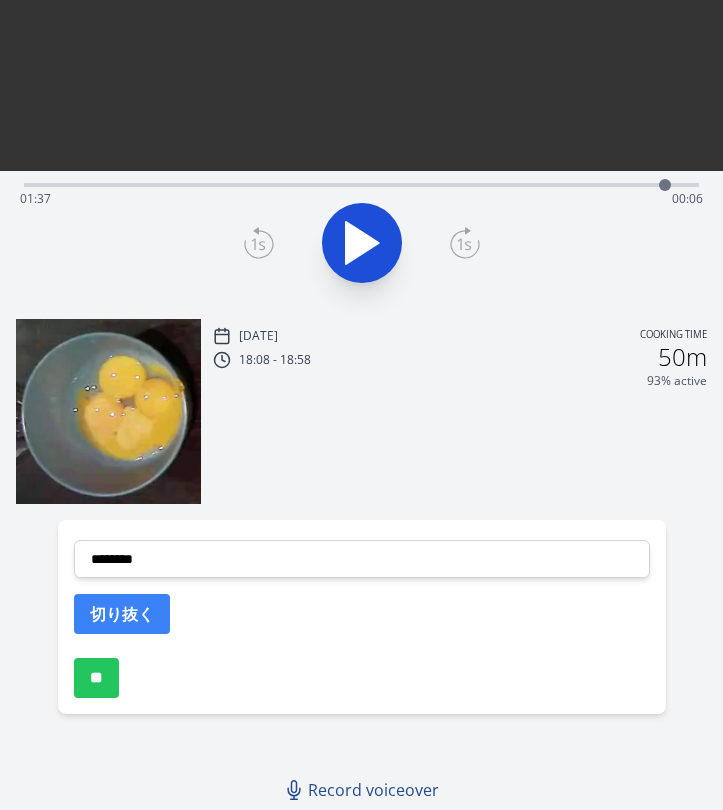 click on "Time elapsed:  01:37
Time remaining:  00:06" at bounding box center (361, 183) 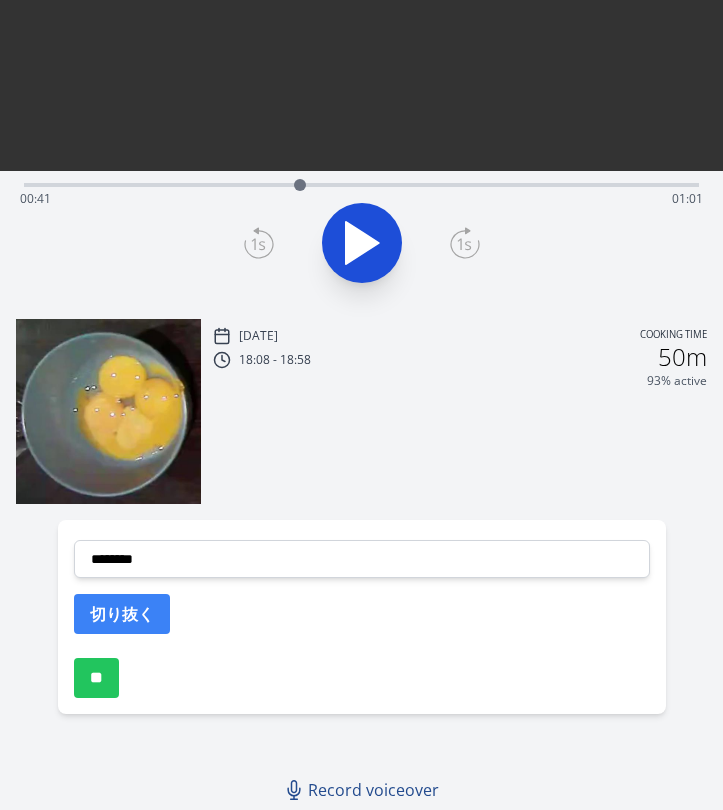 click on "Time elapsed:  00:41
Time remaining:  01:01" at bounding box center (361, 199) 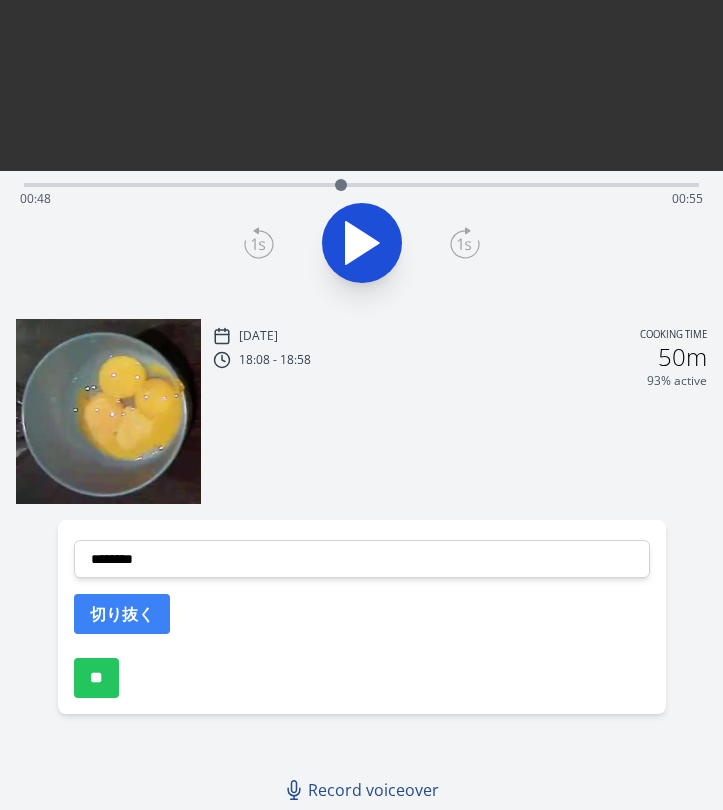 click on "Time elapsed:  00:48
Time remaining:  00:55" at bounding box center (361, 183) 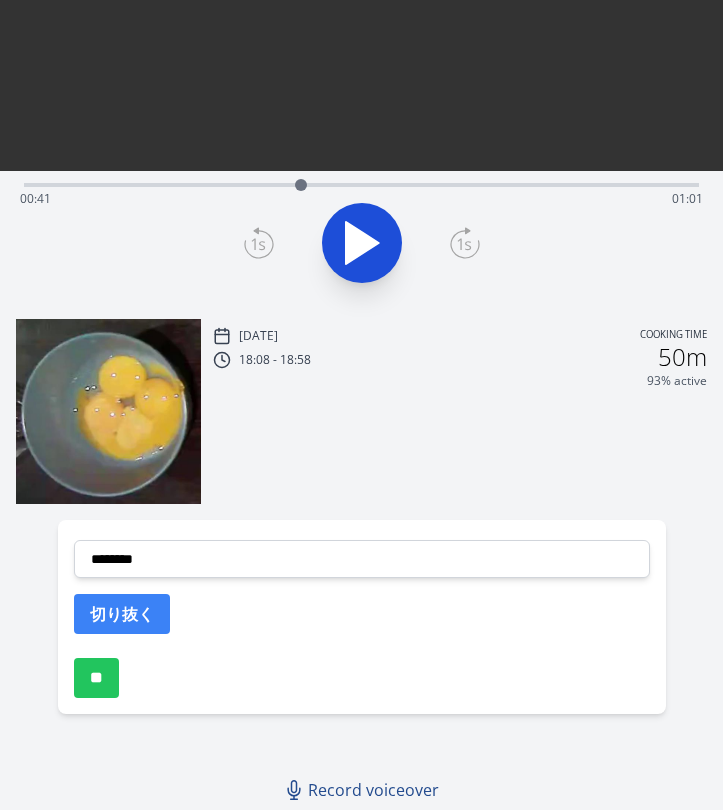 click on "Time elapsed:  00:41
Time remaining:  01:01" at bounding box center [361, 183] 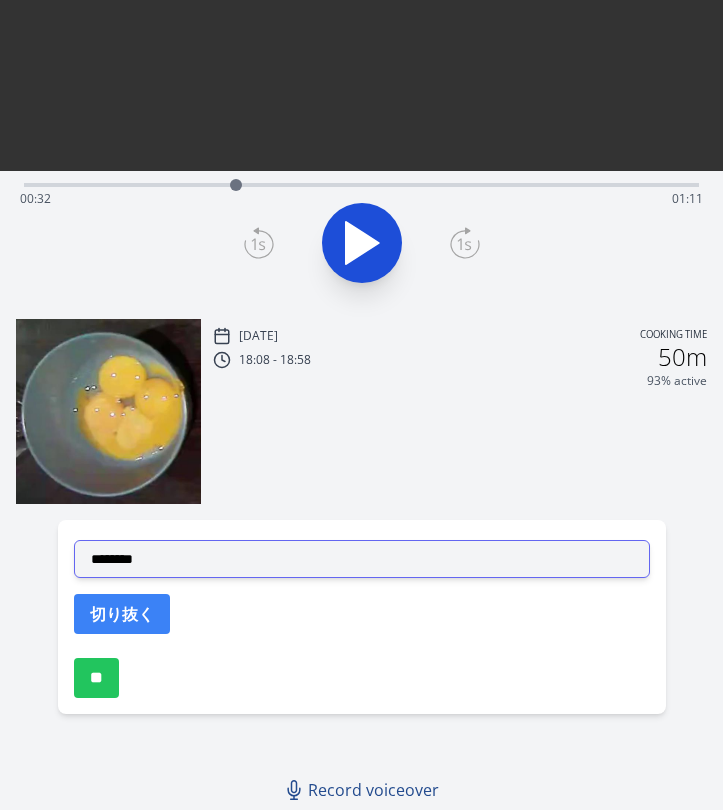 select on "**********" 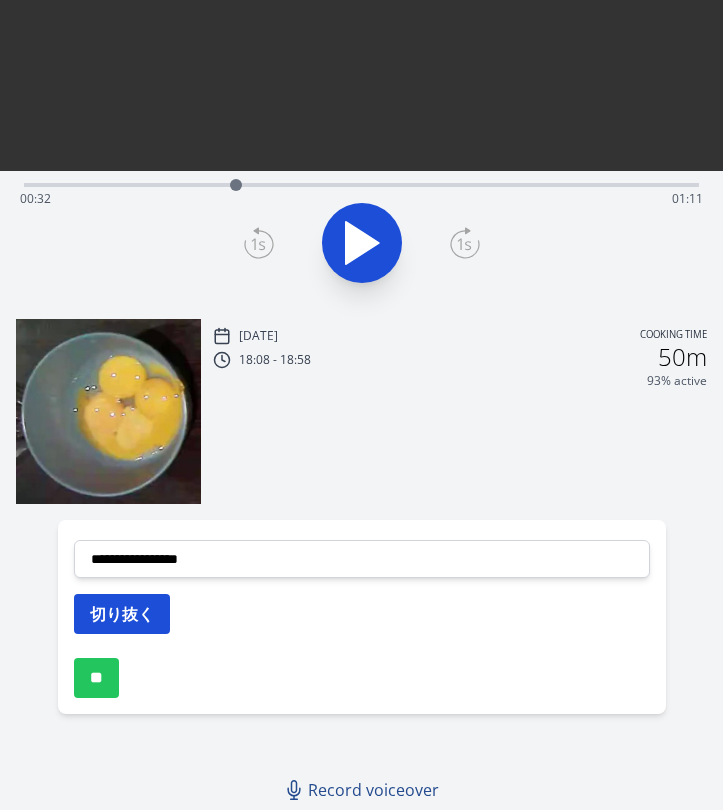 click on "切り抜く" at bounding box center [122, 614] 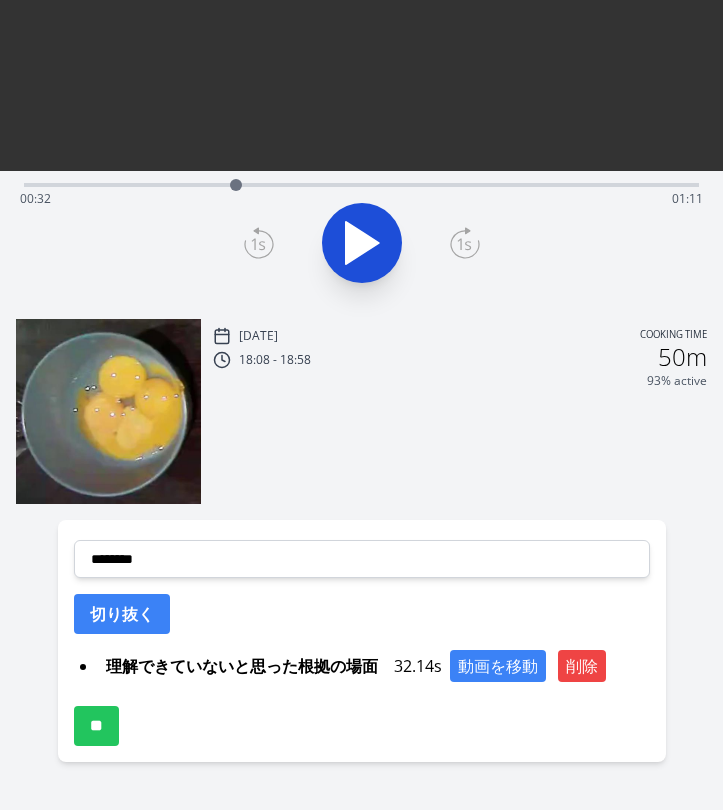 click on "Time elapsed:  00:32
Time remaining:  01:11" at bounding box center (361, 199) 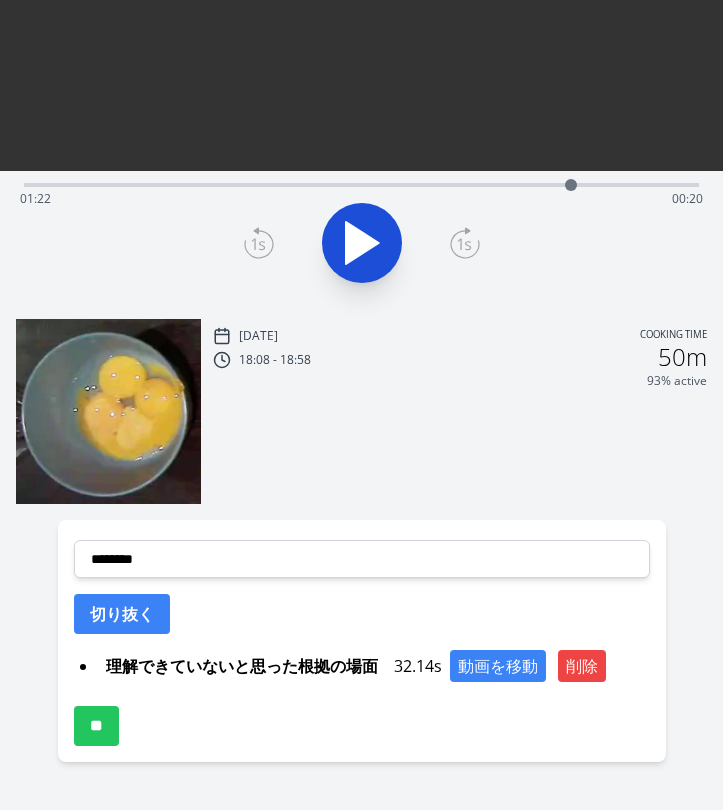 click on "Time elapsed:  01:22
Time remaining:  00:20" at bounding box center [361, 199] 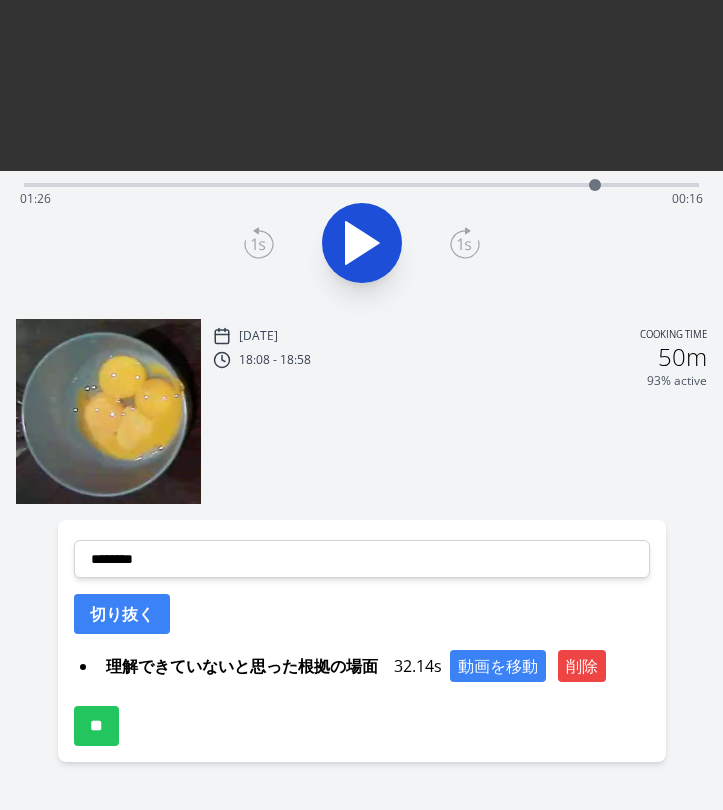 click at bounding box center (595, 185) 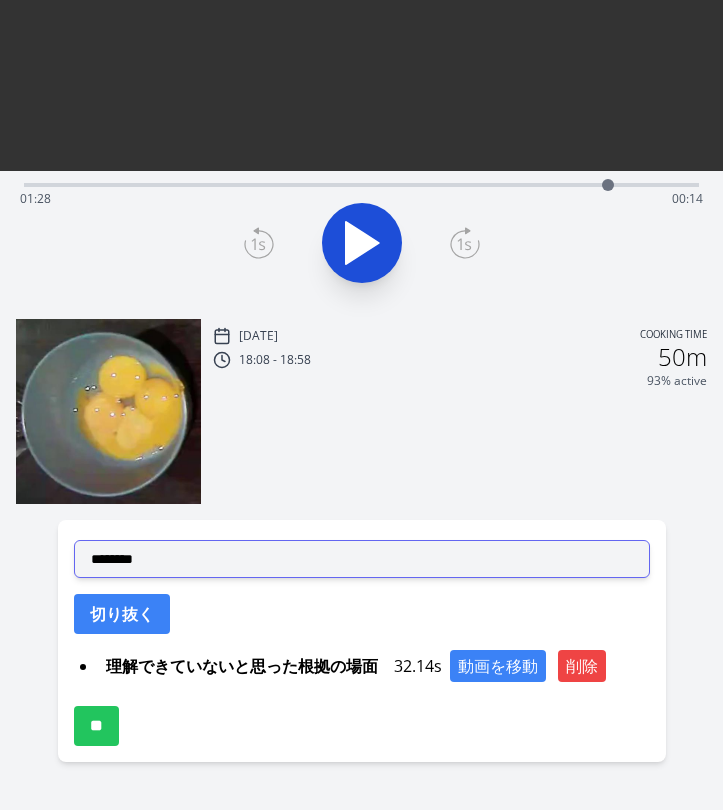 select on "**********" 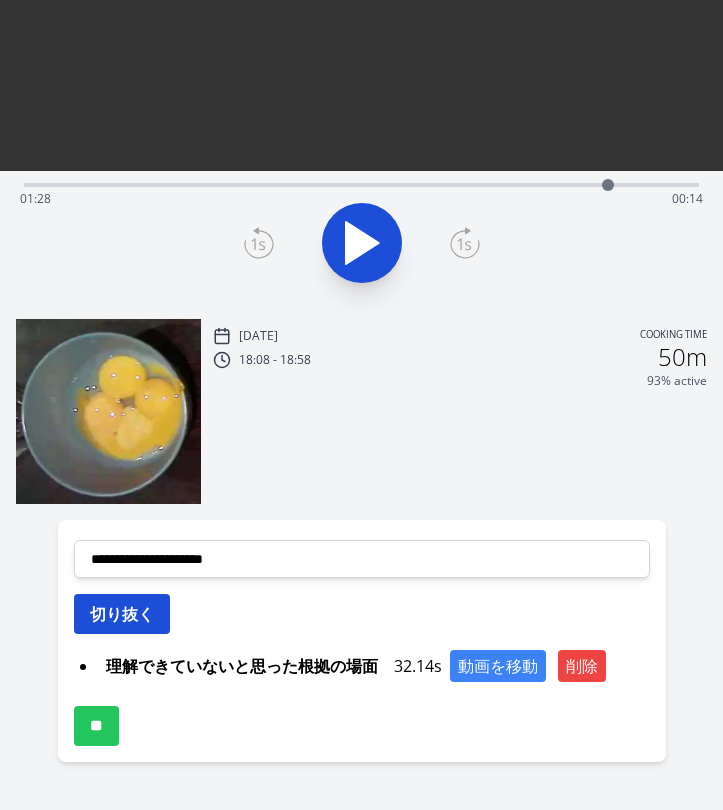 click on "切り抜く" at bounding box center (122, 614) 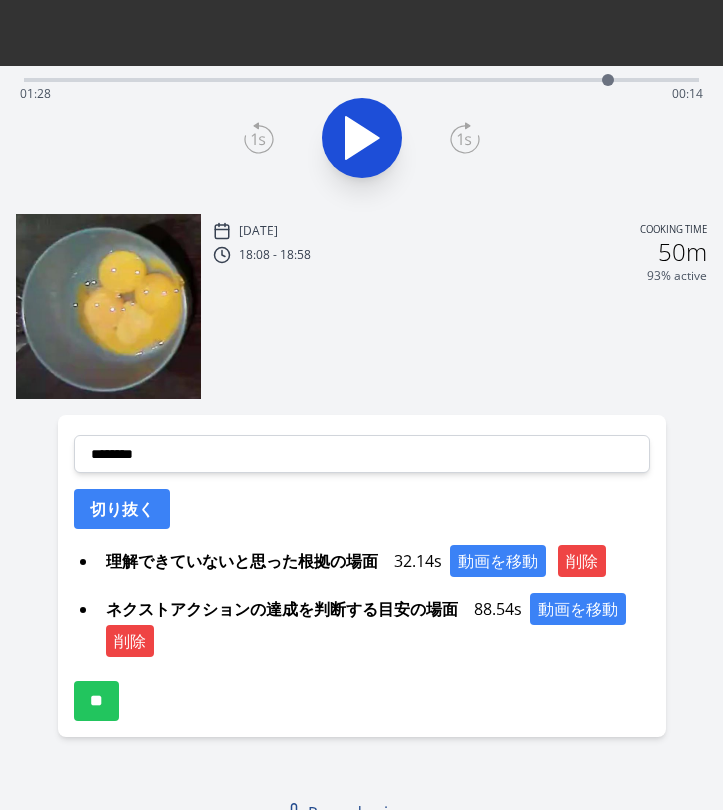 scroll, scrollTop: 384, scrollLeft: 0, axis: vertical 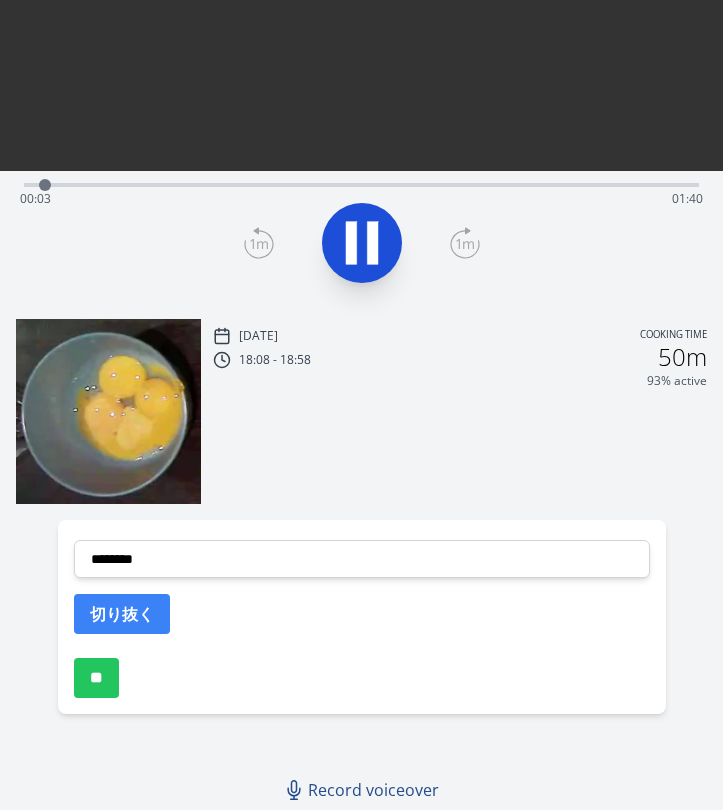 click on "Time elapsed:  00:03
Time remaining:  01:40" at bounding box center (361, 199) 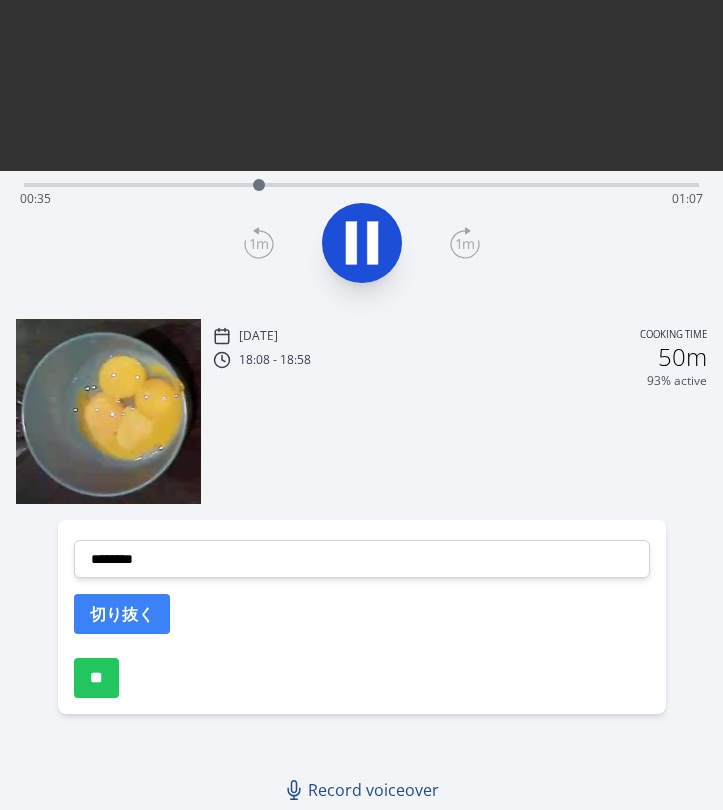 click 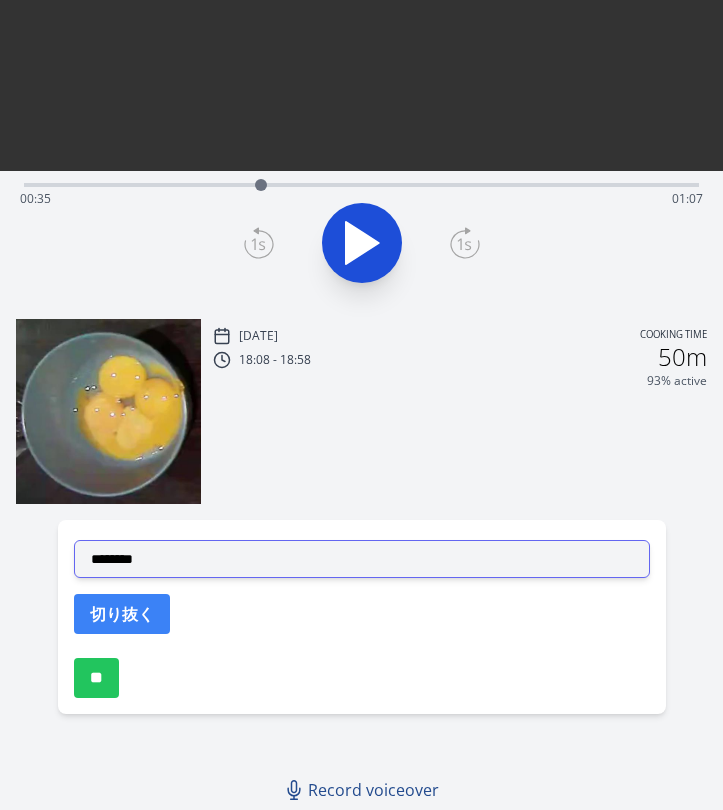 select on "**********" 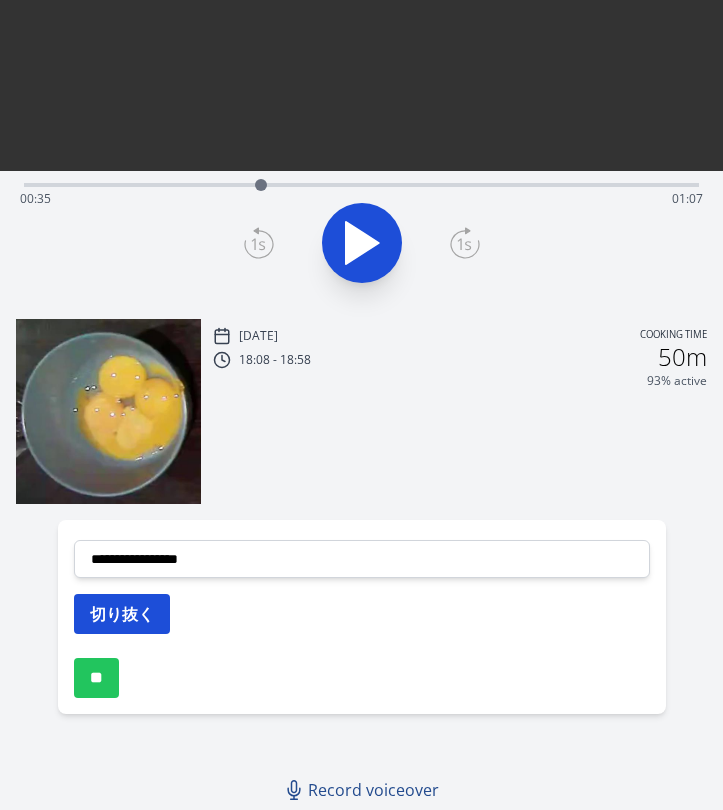 click on "切り抜く" at bounding box center (122, 614) 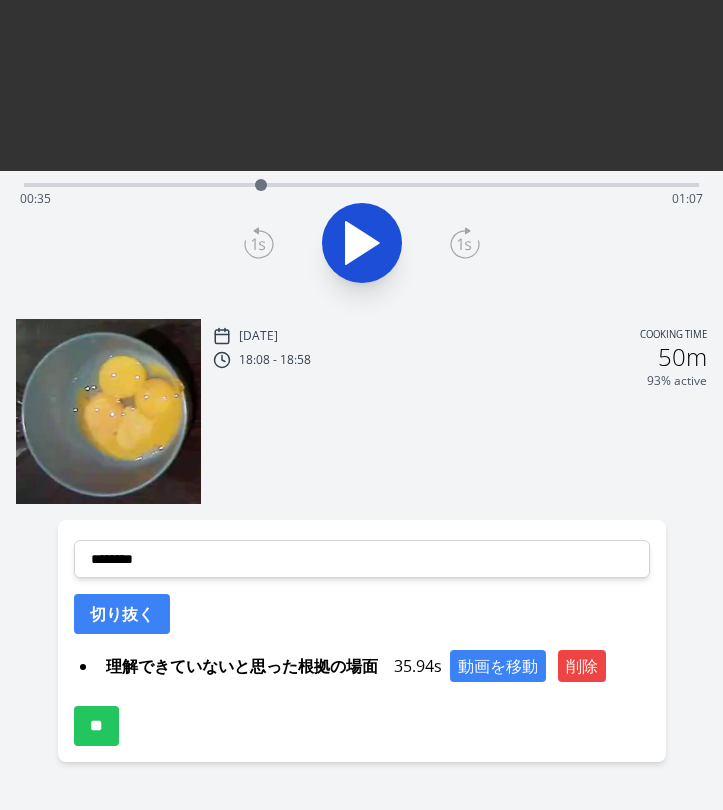 click on "Time elapsed:  00:35
Time remaining:  01:07" at bounding box center [361, 199] 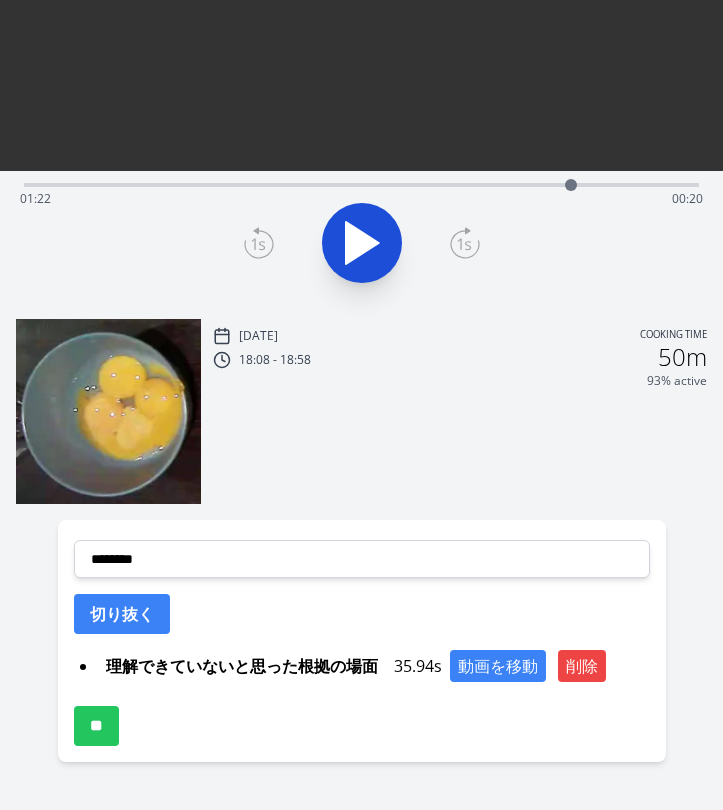 click on "Time elapsed:  01:22
Time remaining:  00:20" at bounding box center [361, 199] 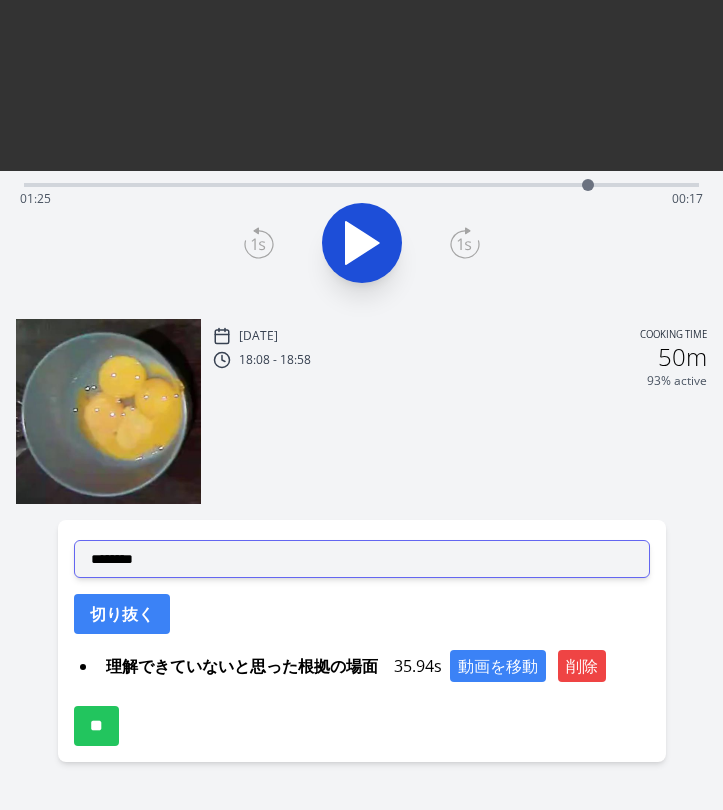 select on "**********" 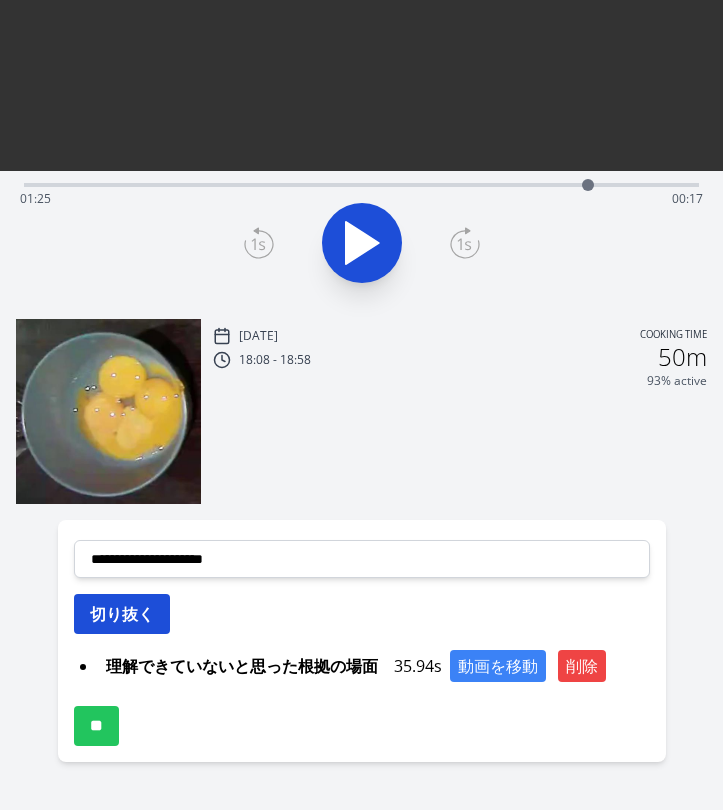 click on "切り抜く" at bounding box center (122, 614) 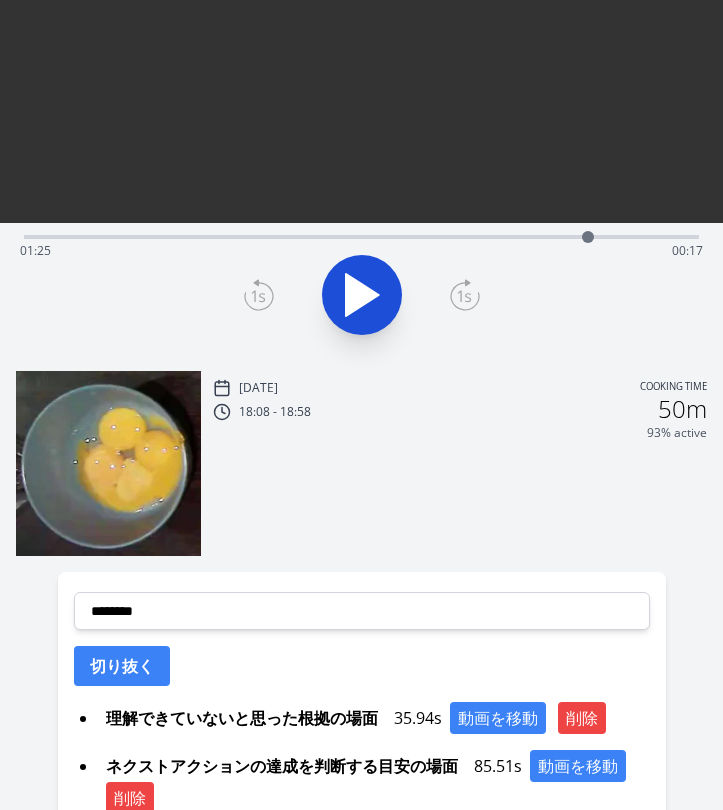 scroll, scrollTop: 314, scrollLeft: 0, axis: vertical 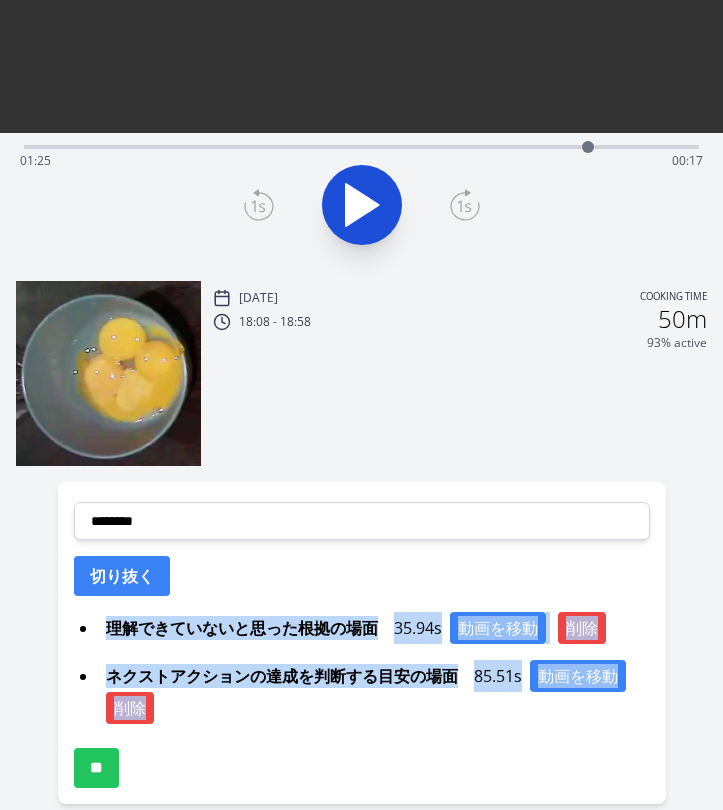 drag, startPoint x: 100, startPoint y: 624, endPoint x: 414, endPoint y: 701, distance: 323.30325 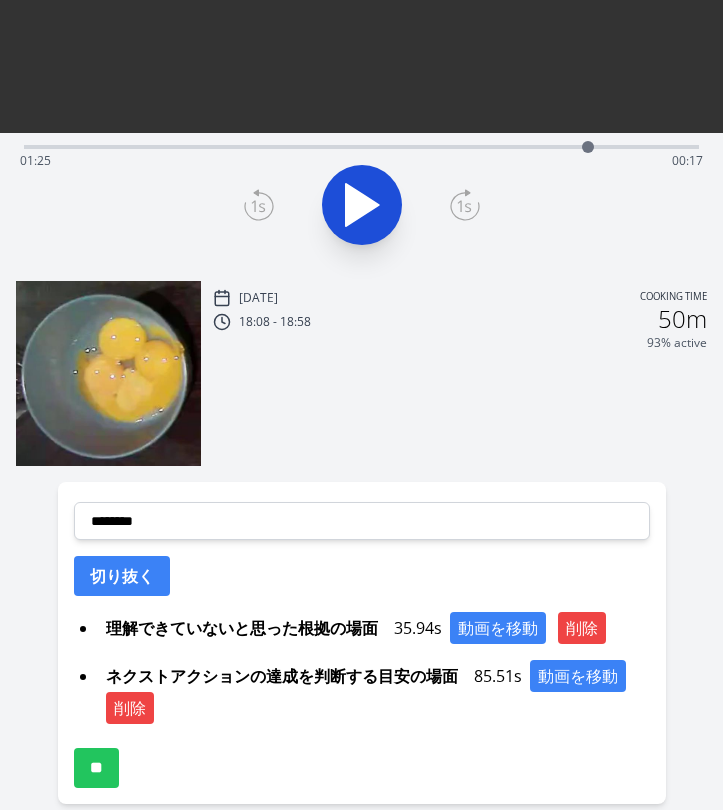 click on "93% active" at bounding box center (460, 343) 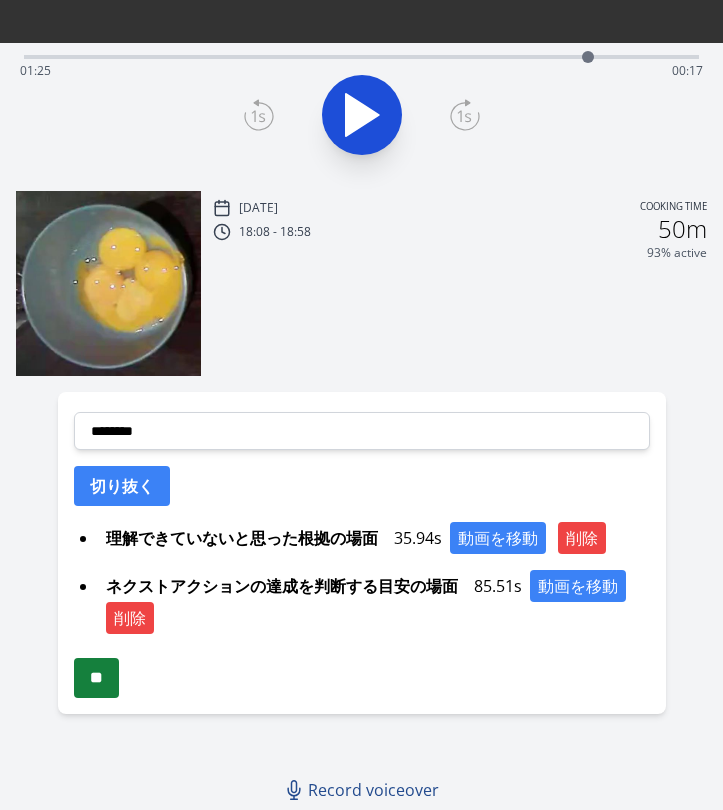 scroll, scrollTop: 404, scrollLeft: 0, axis: vertical 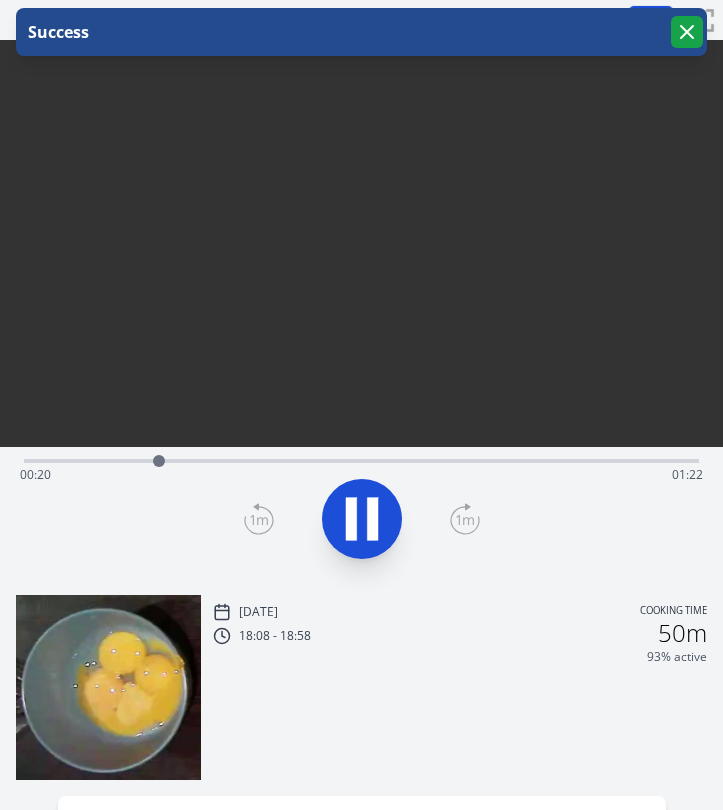 click 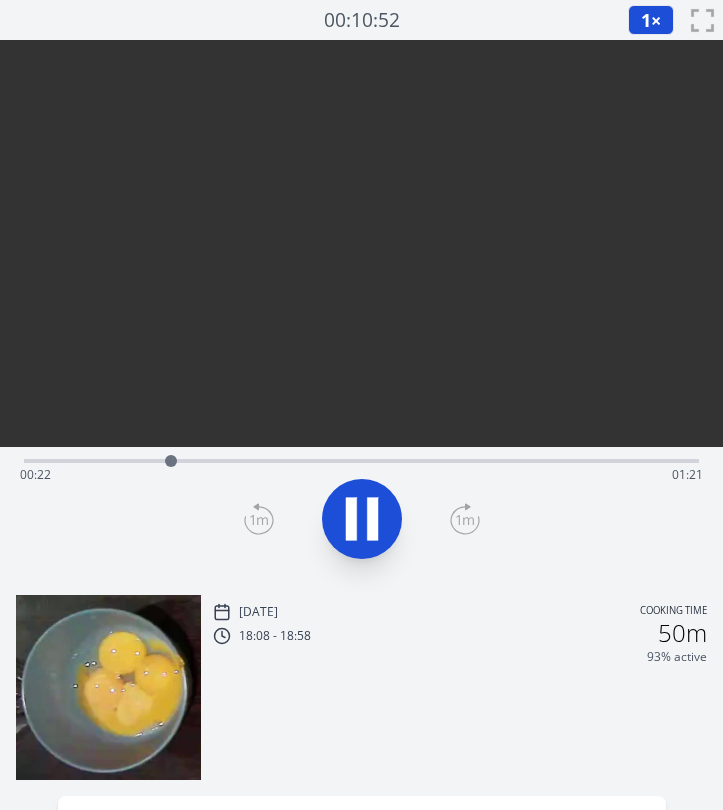 click at bounding box center (361, 221) 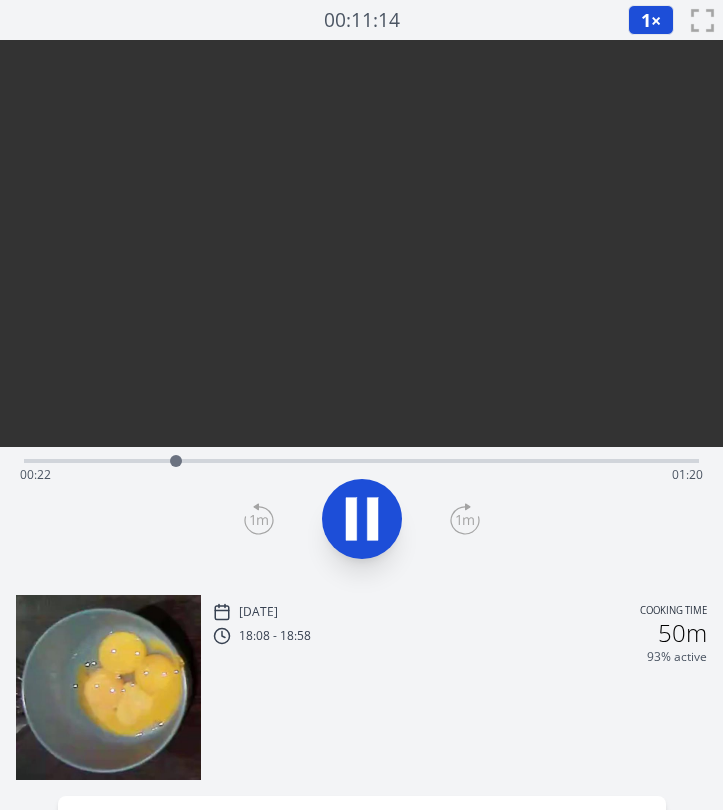click 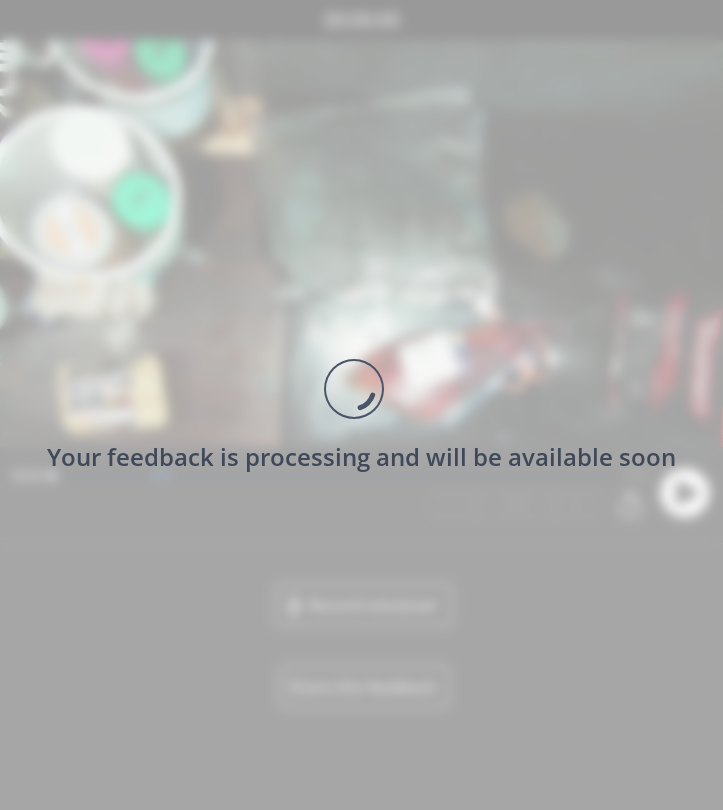 scroll, scrollTop: 0, scrollLeft: 0, axis: both 